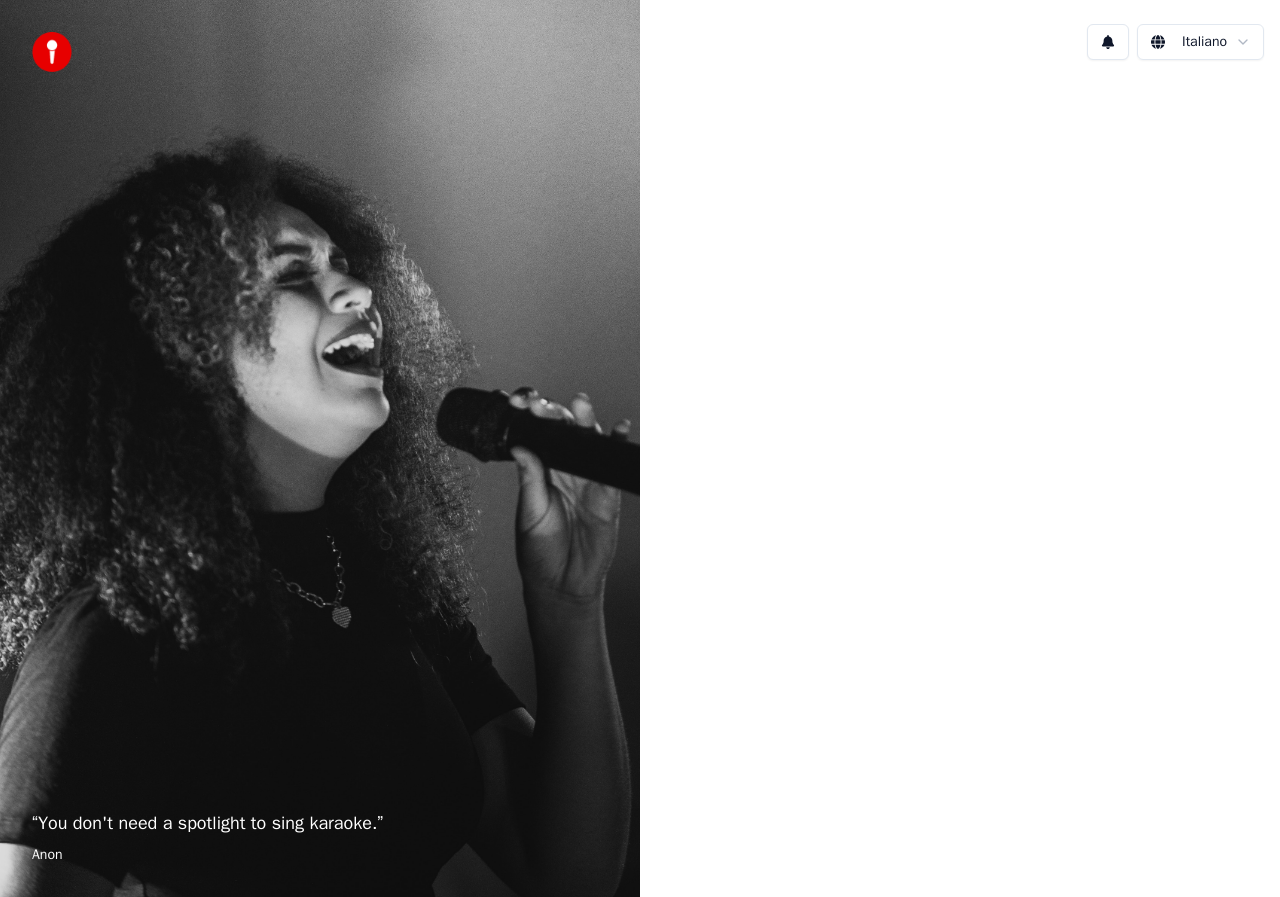 scroll, scrollTop: 0, scrollLeft: 0, axis: both 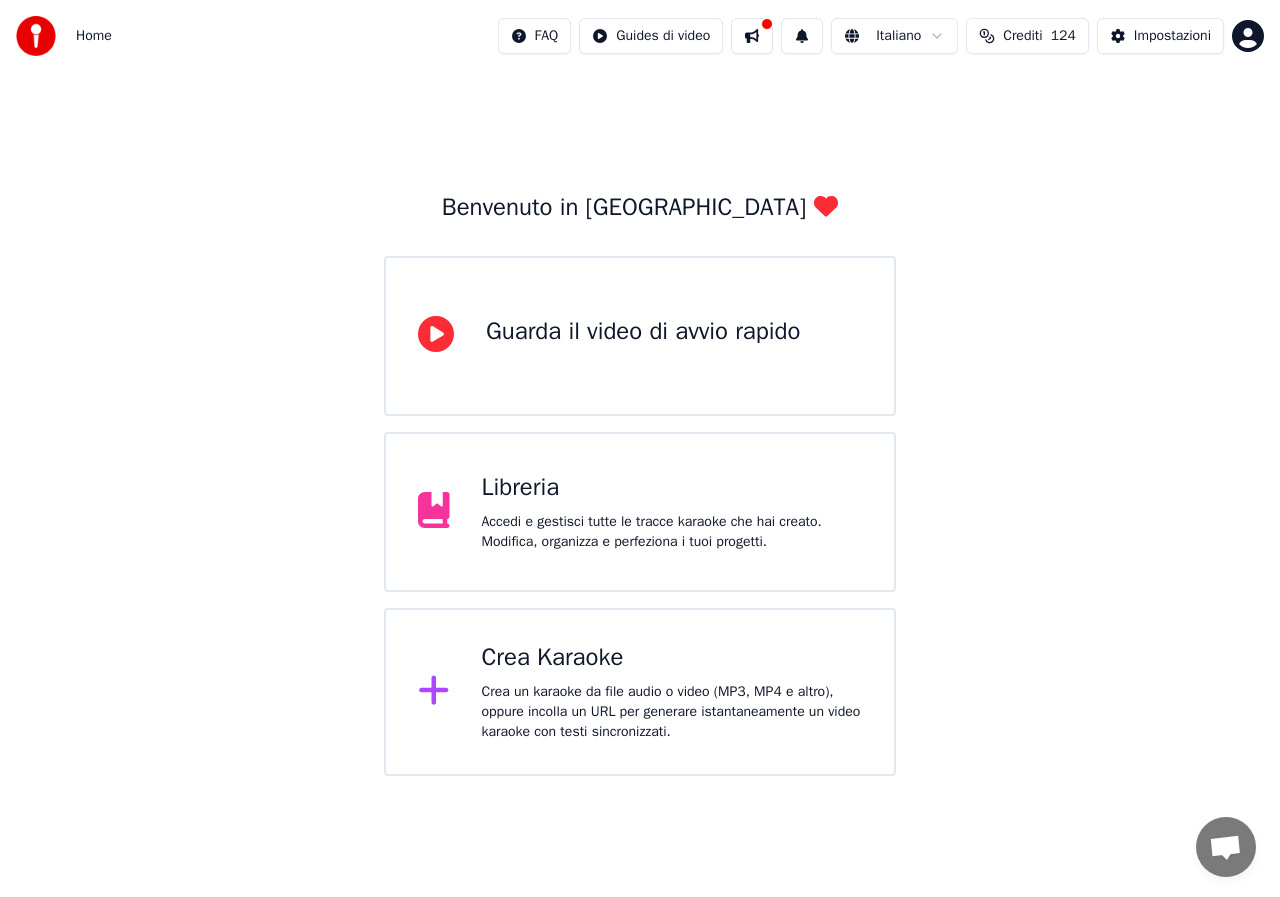 click on "Crea Karaoke" at bounding box center [672, 658] 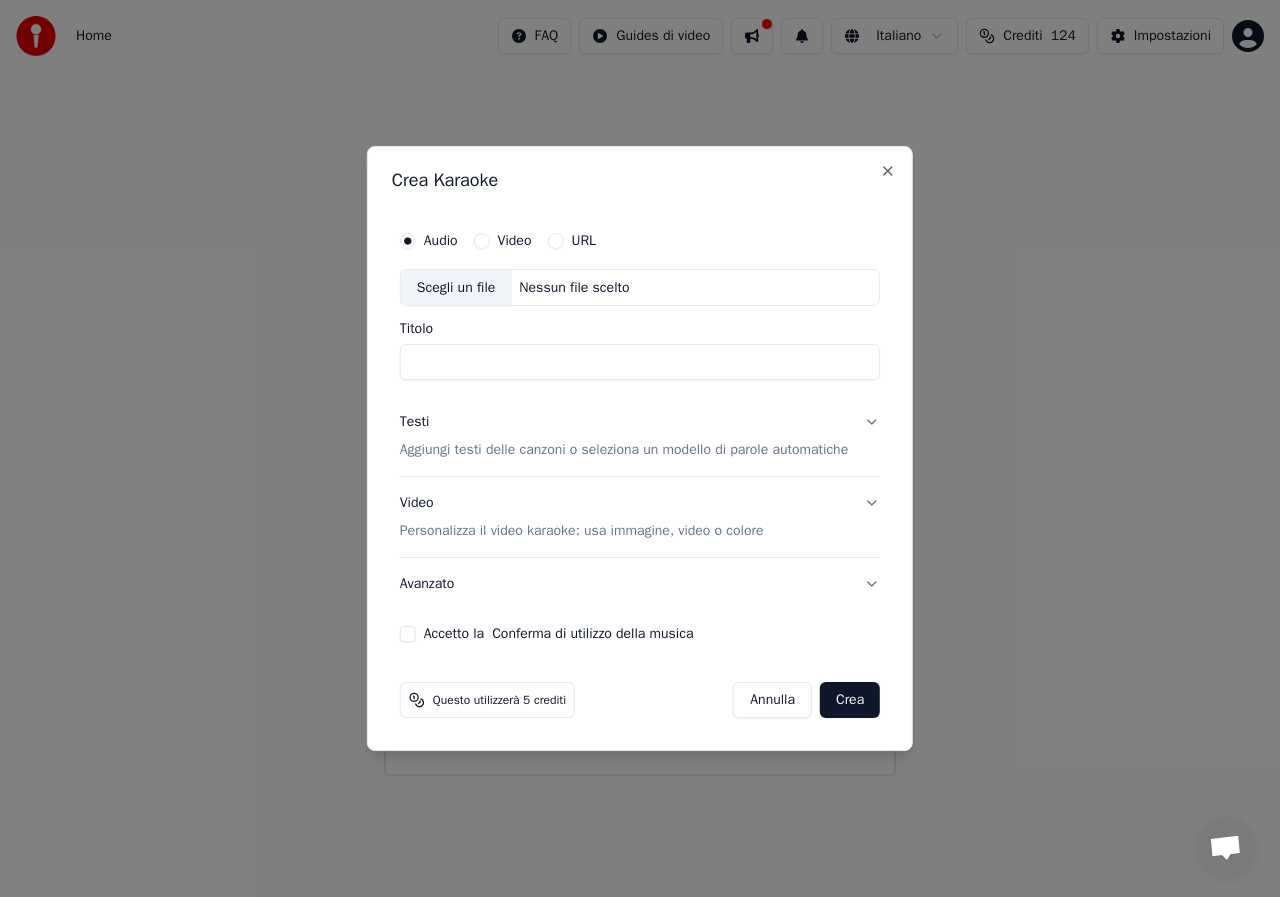 click on "URL" at bounding box center [555, 241] 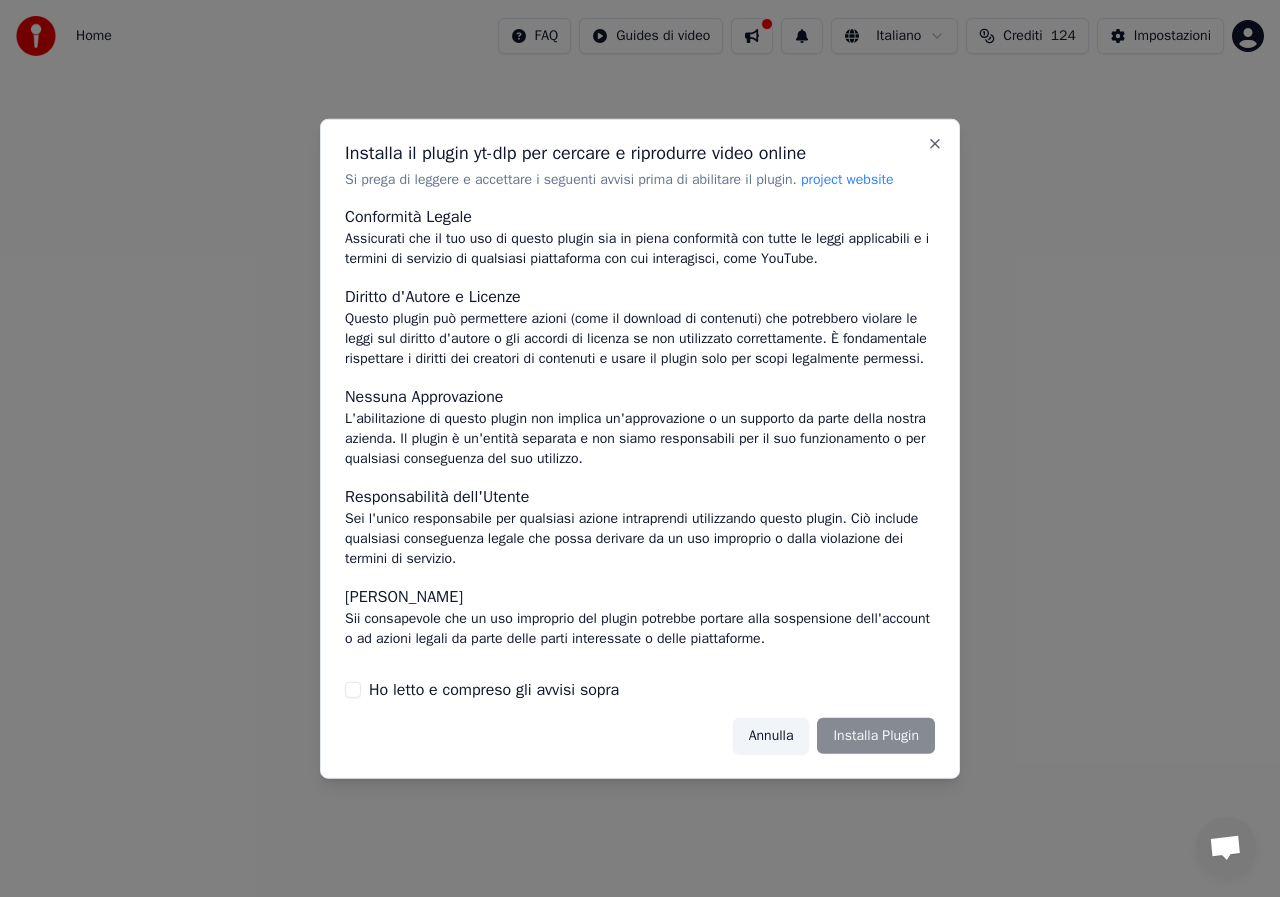 click on "Annulla Installa Plugin" at bounding box center [834, 736] 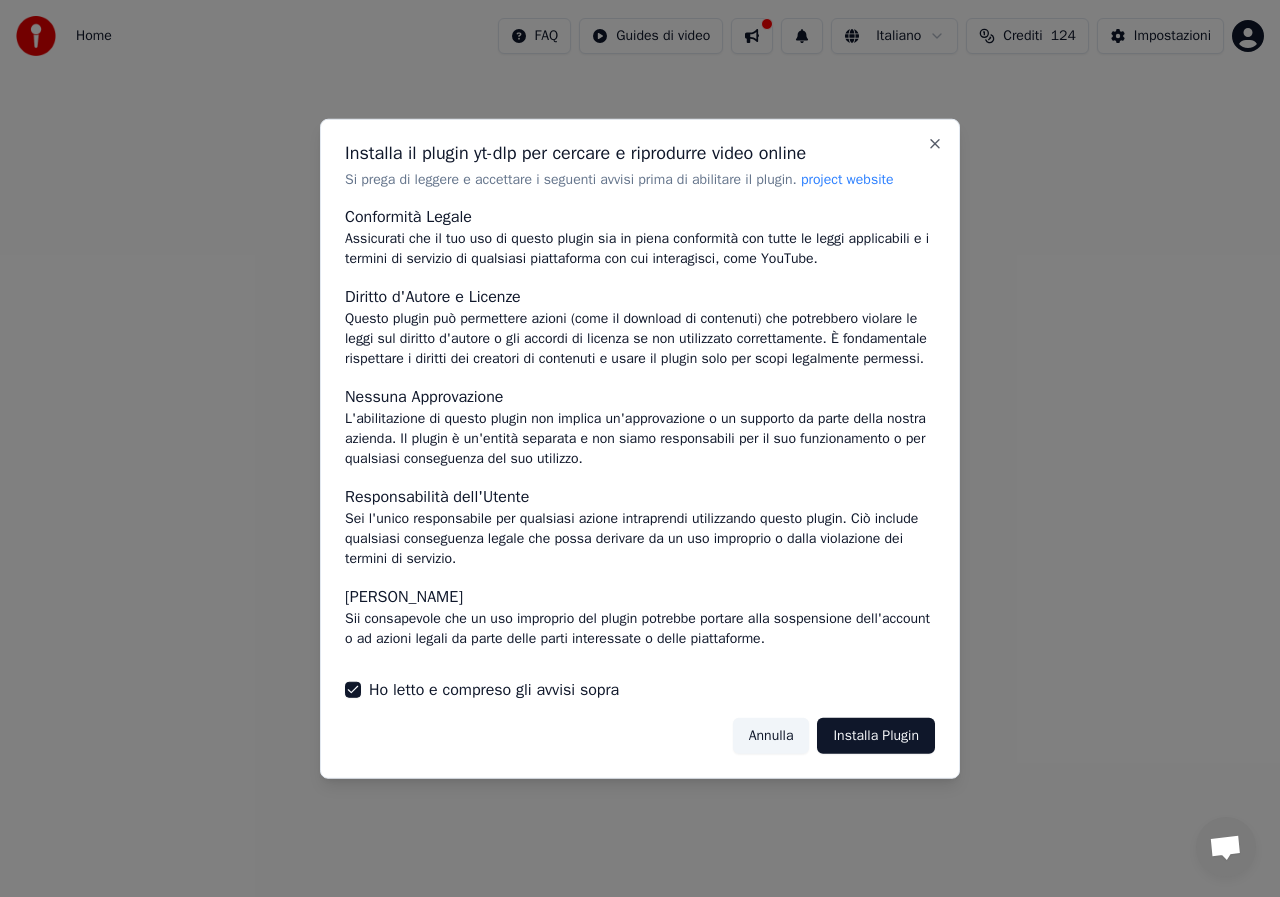 click on "Installa Plugin" at bounding box center [876, 736] 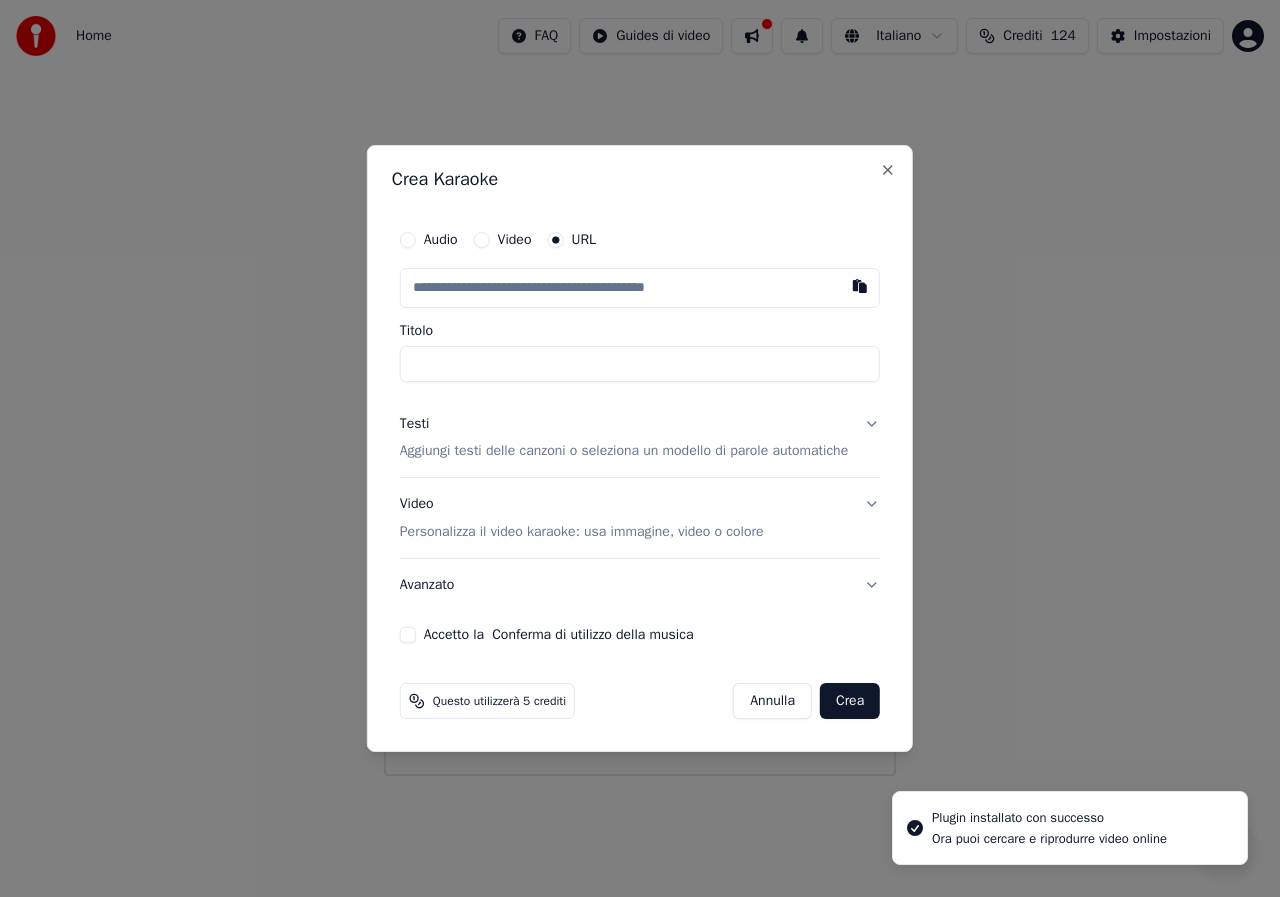 click at bounding box center [640, 288] 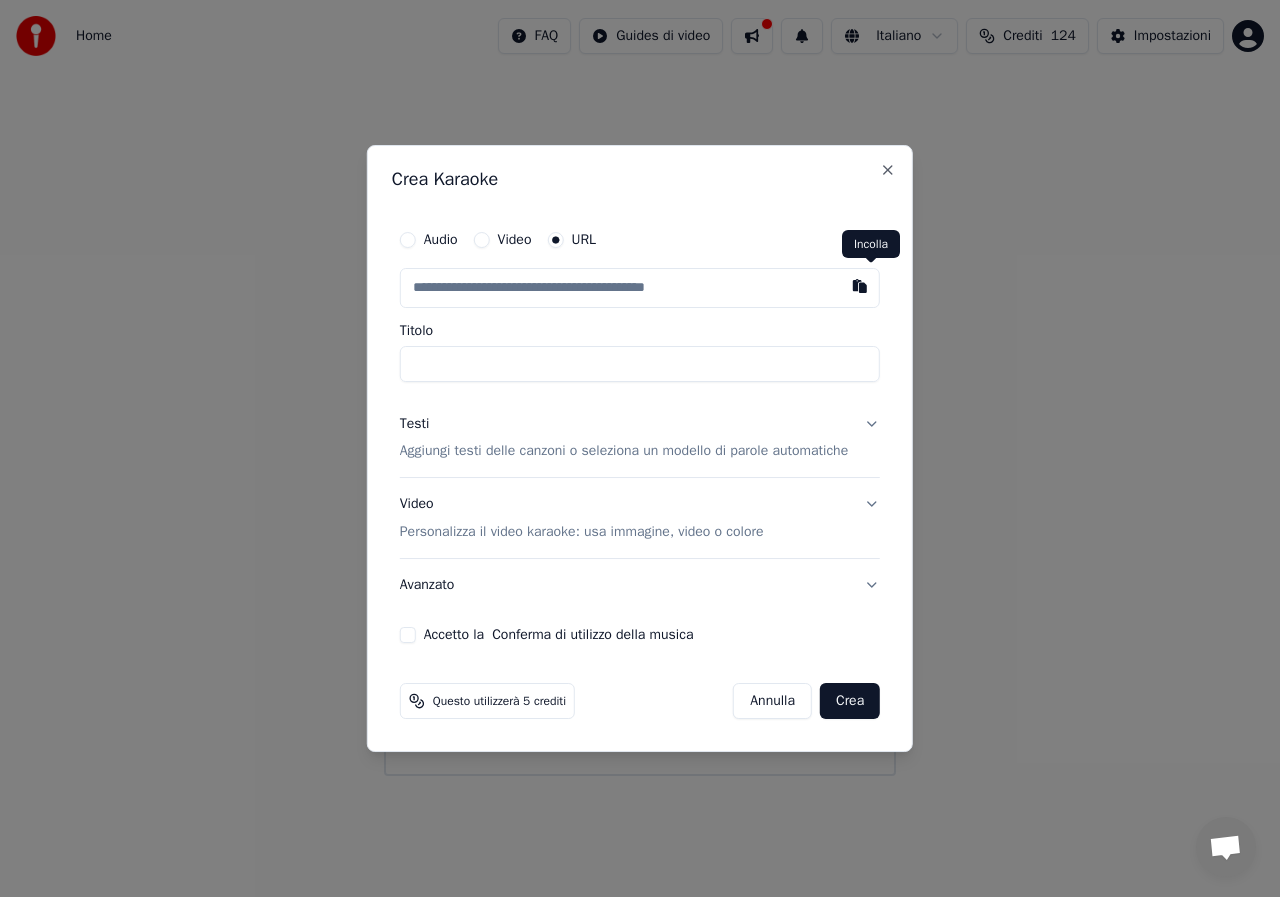 click at bounding box center (860, 286) 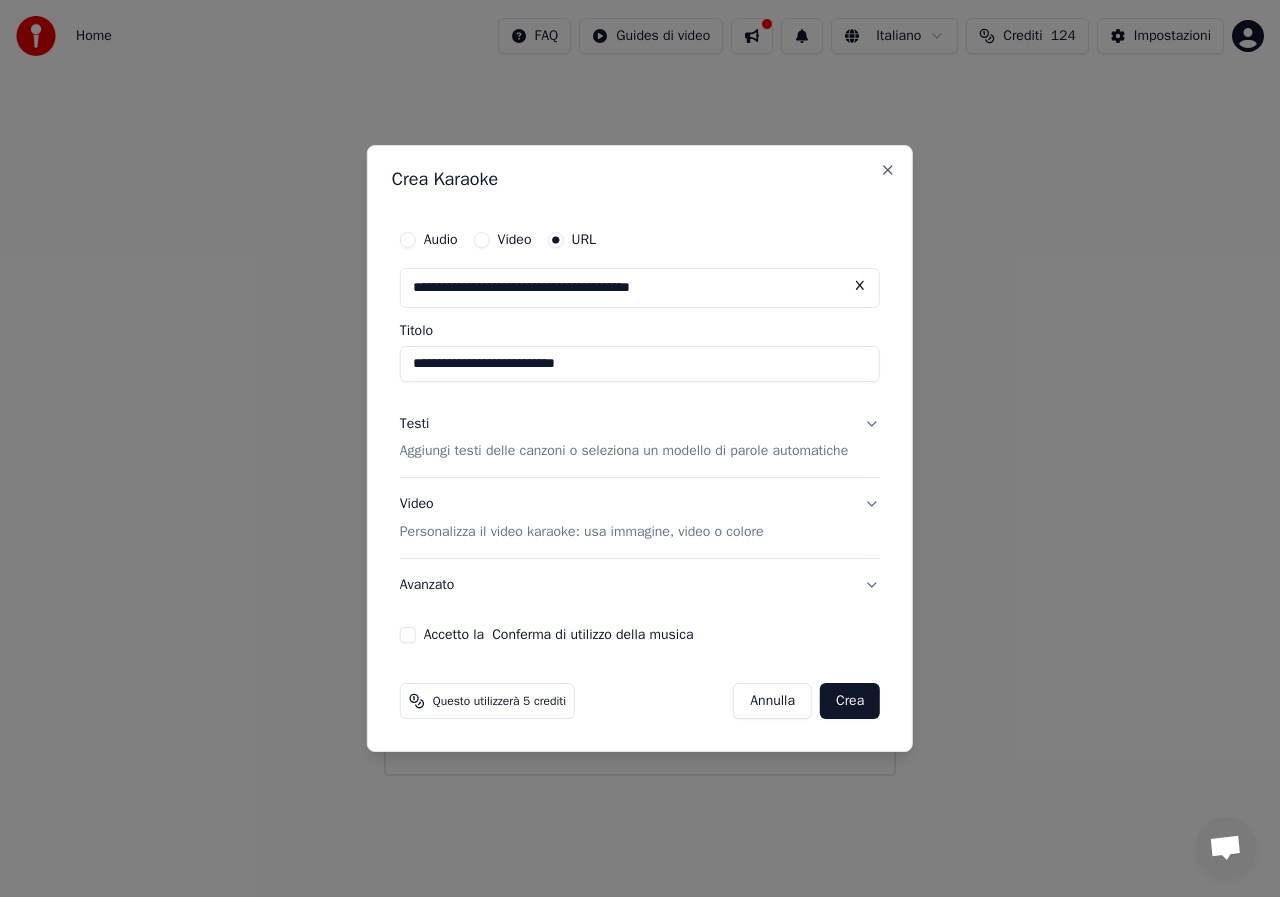 click on "**********" at bounding box center [640, 364] 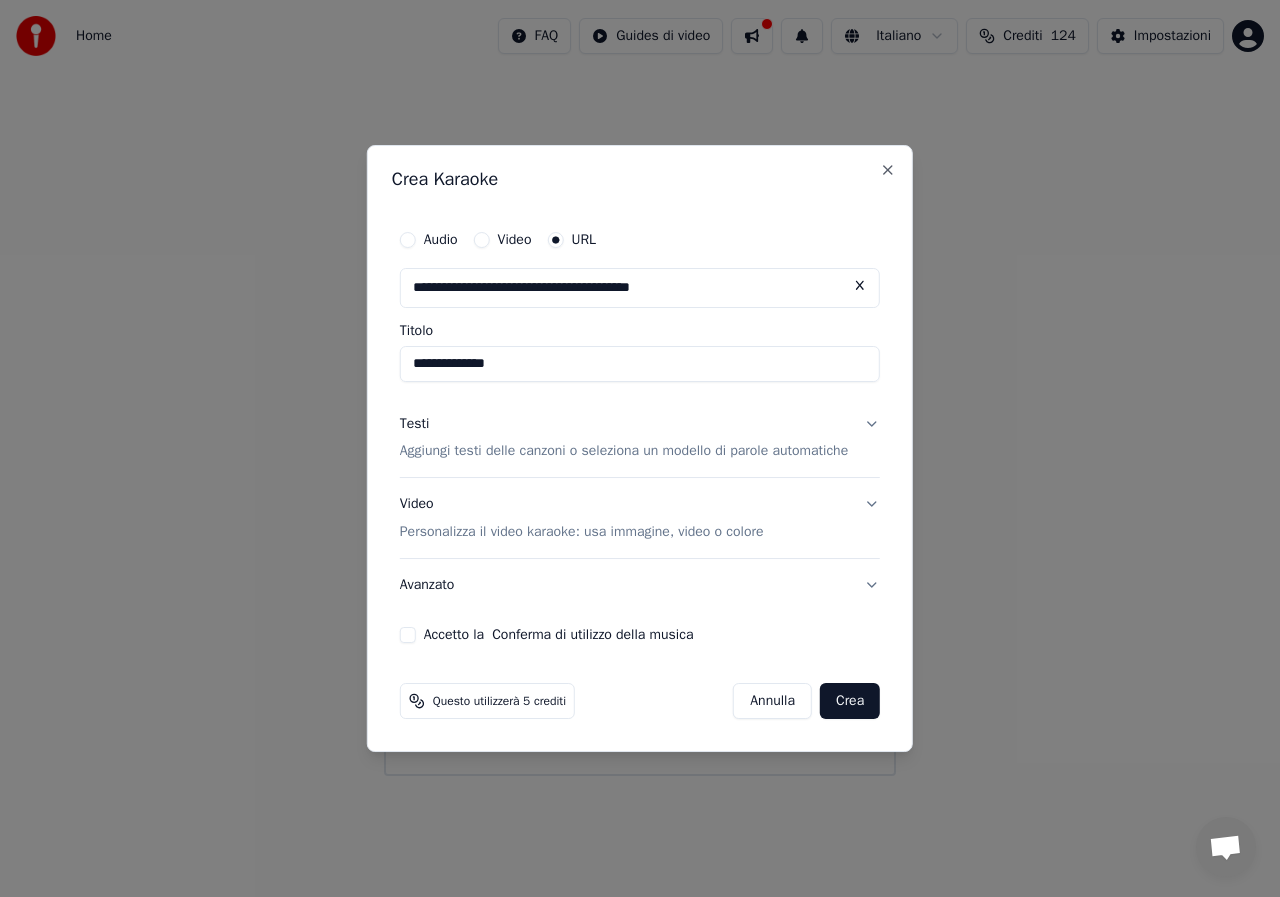 type on "**********" 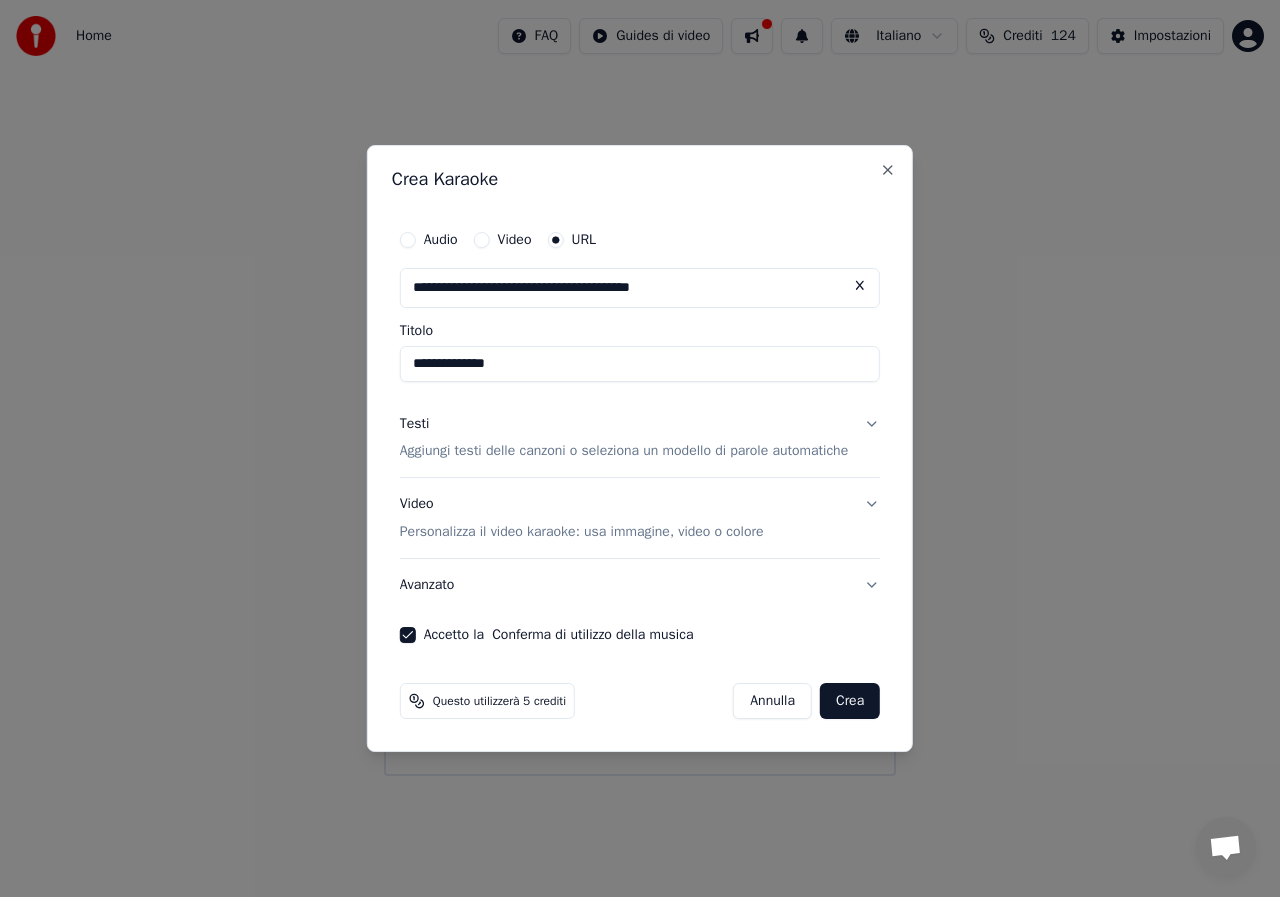 click on "Crea" at bounding box center (850, 701) 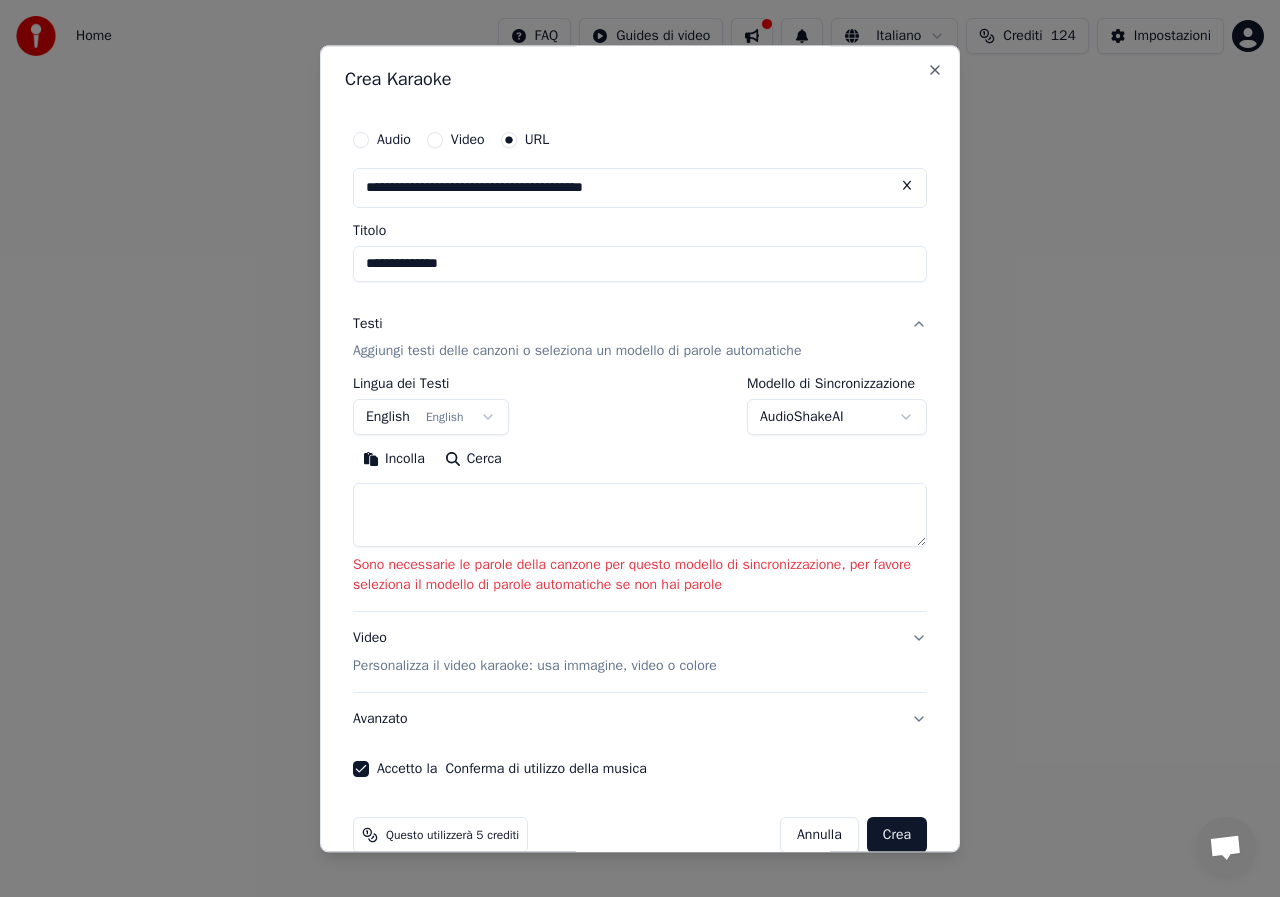 click on "English English" at bounding box center [431, 418] 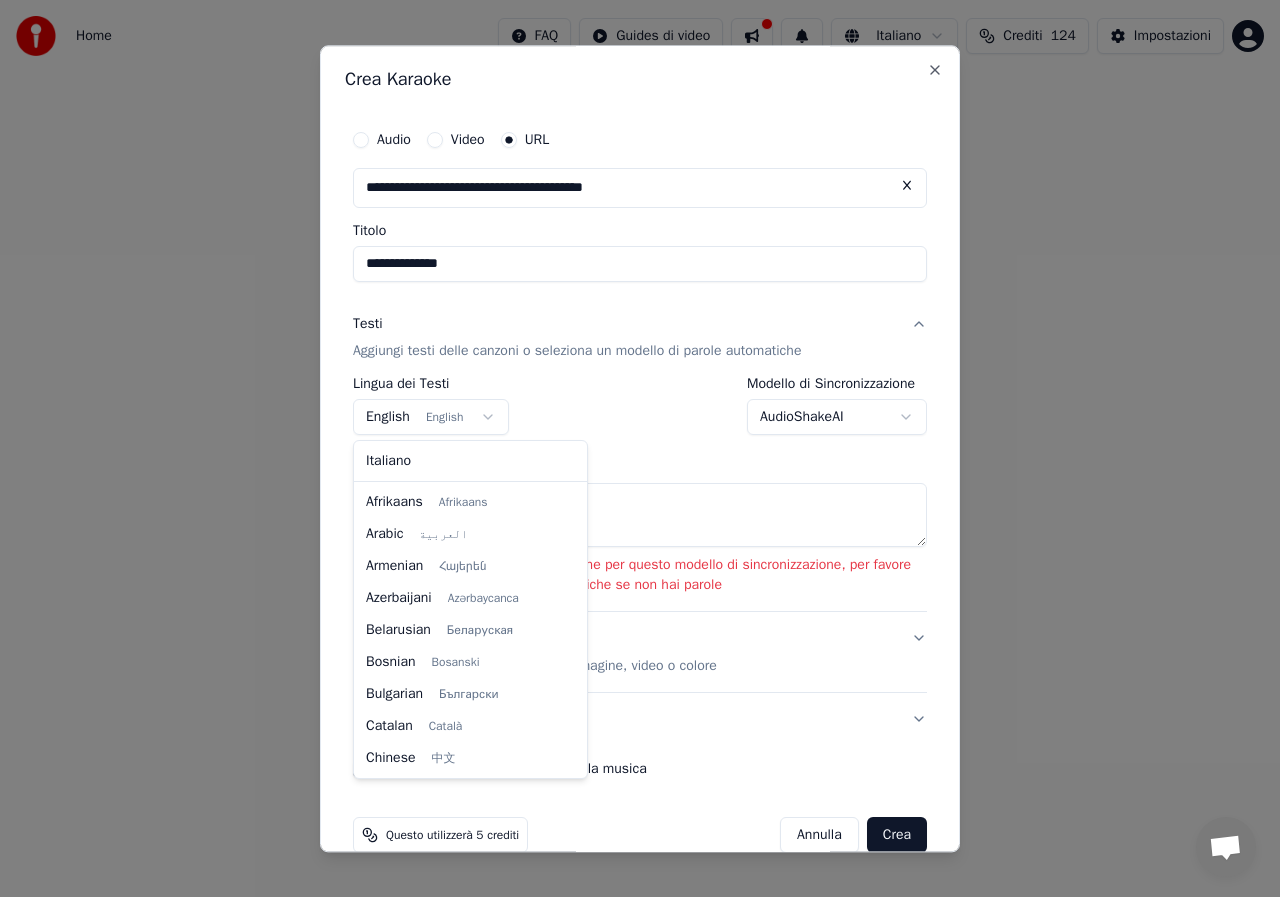 scroll, scrollTop: 160, scrollLeft: 0, axis: vertical 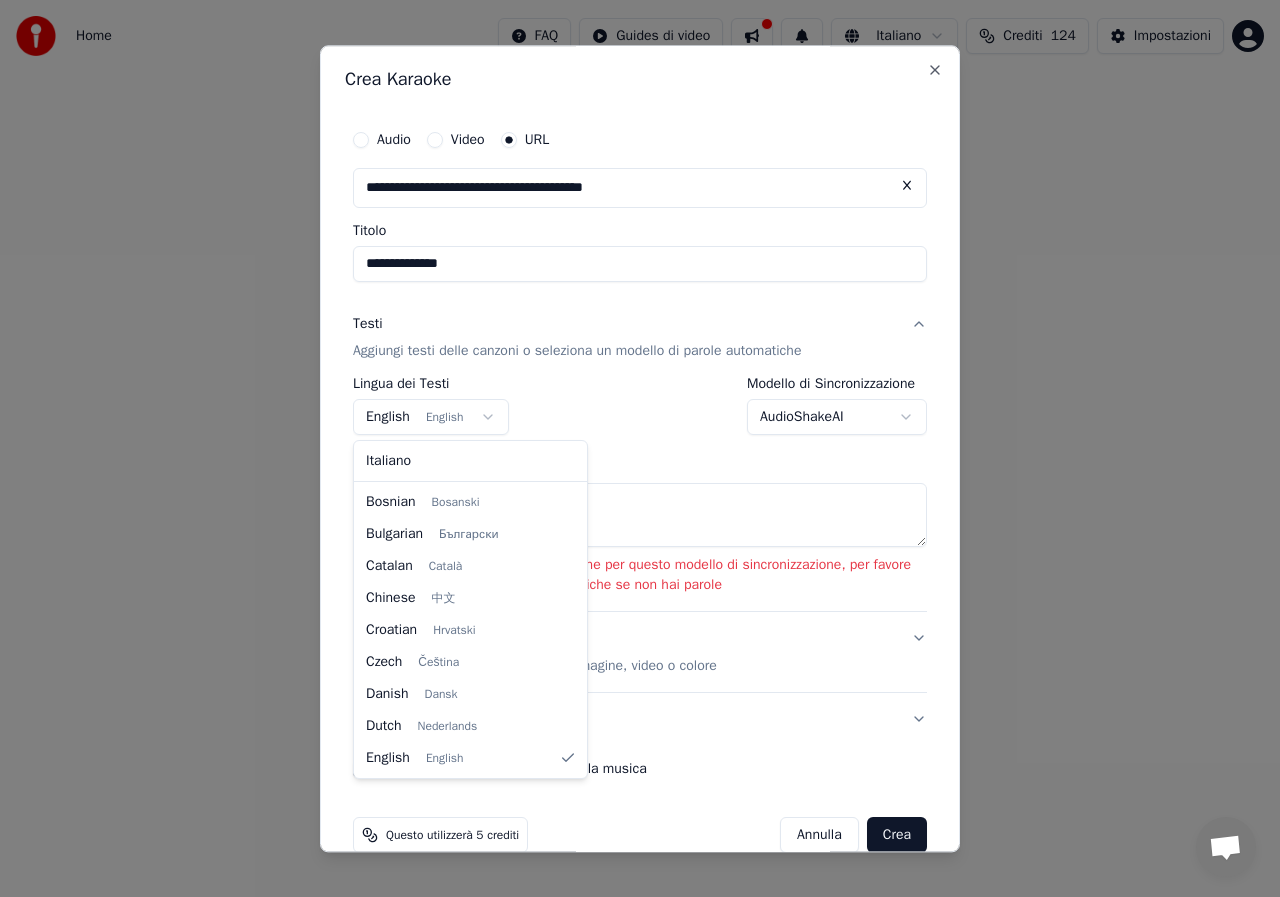 select on "**" 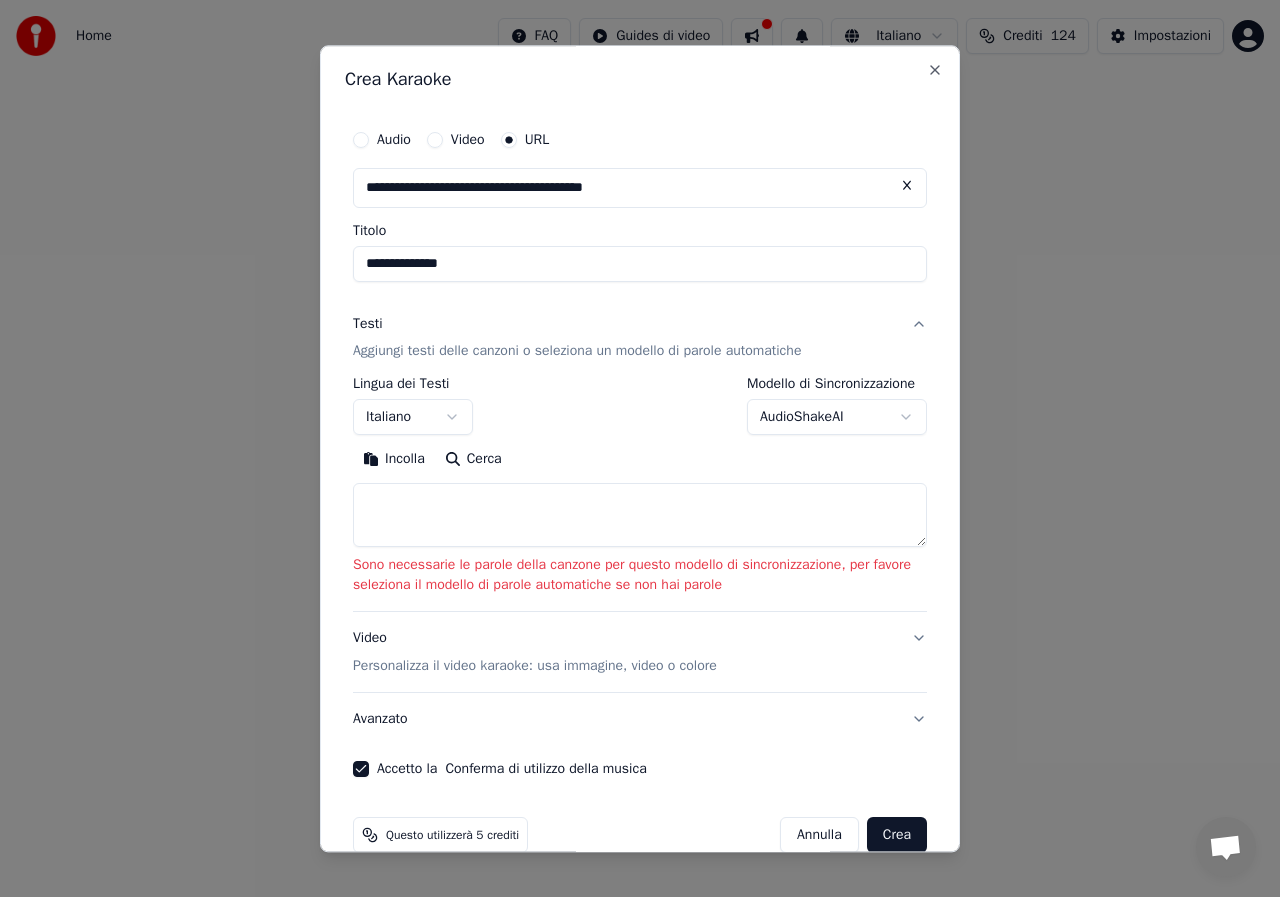 click on "**********" at bounding box center [640, 388] 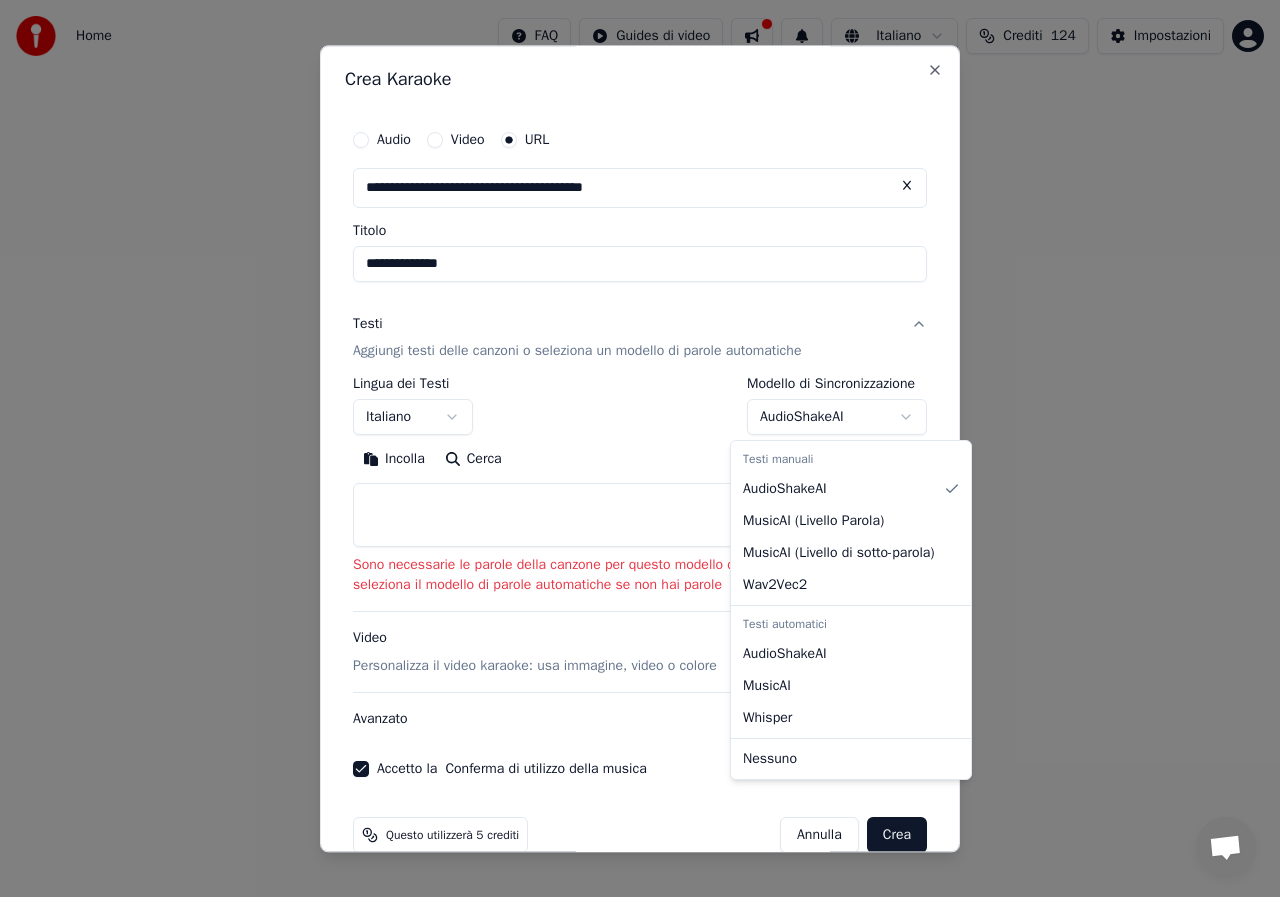 select on "**********" 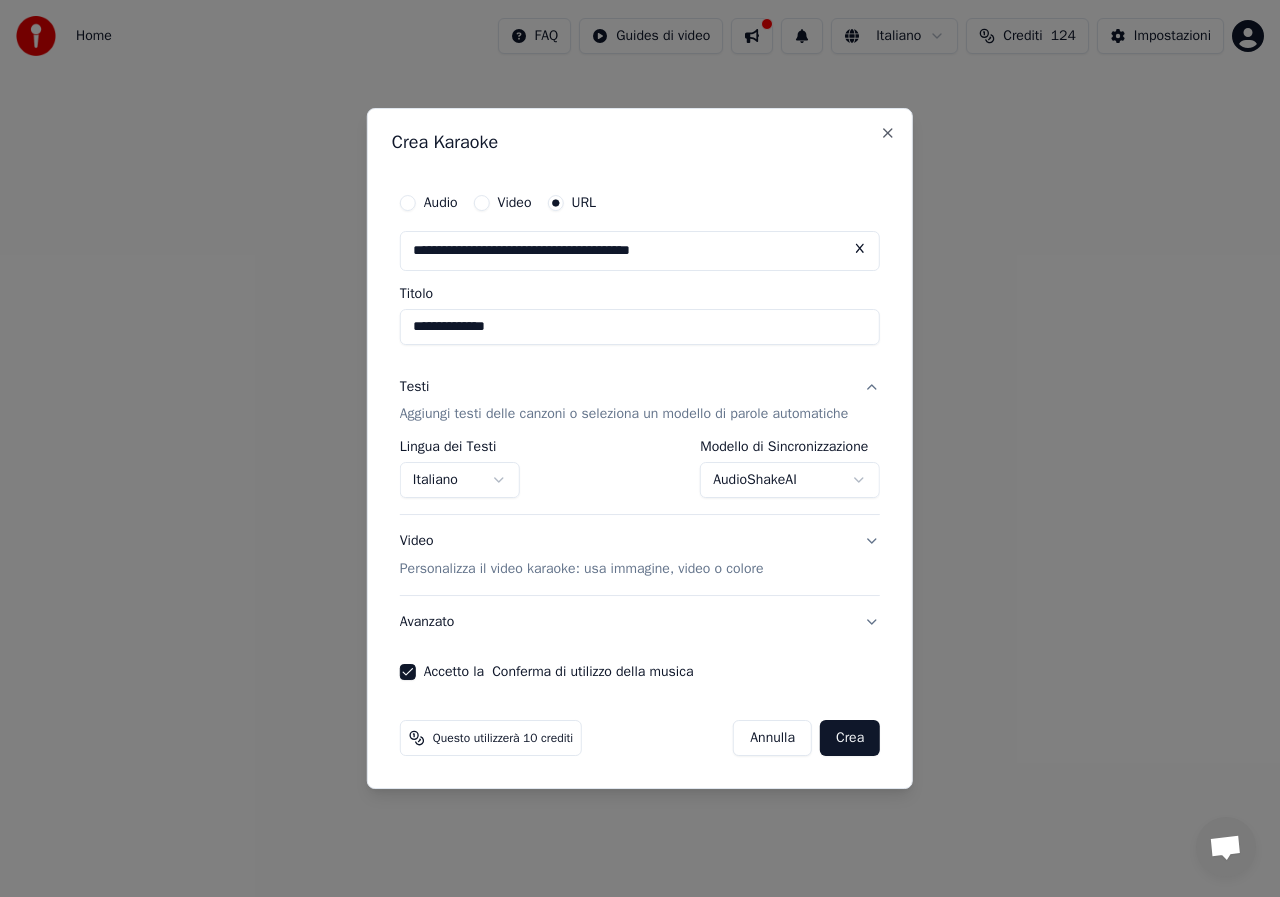 click on "Crea" at bounding box center [850, 738] 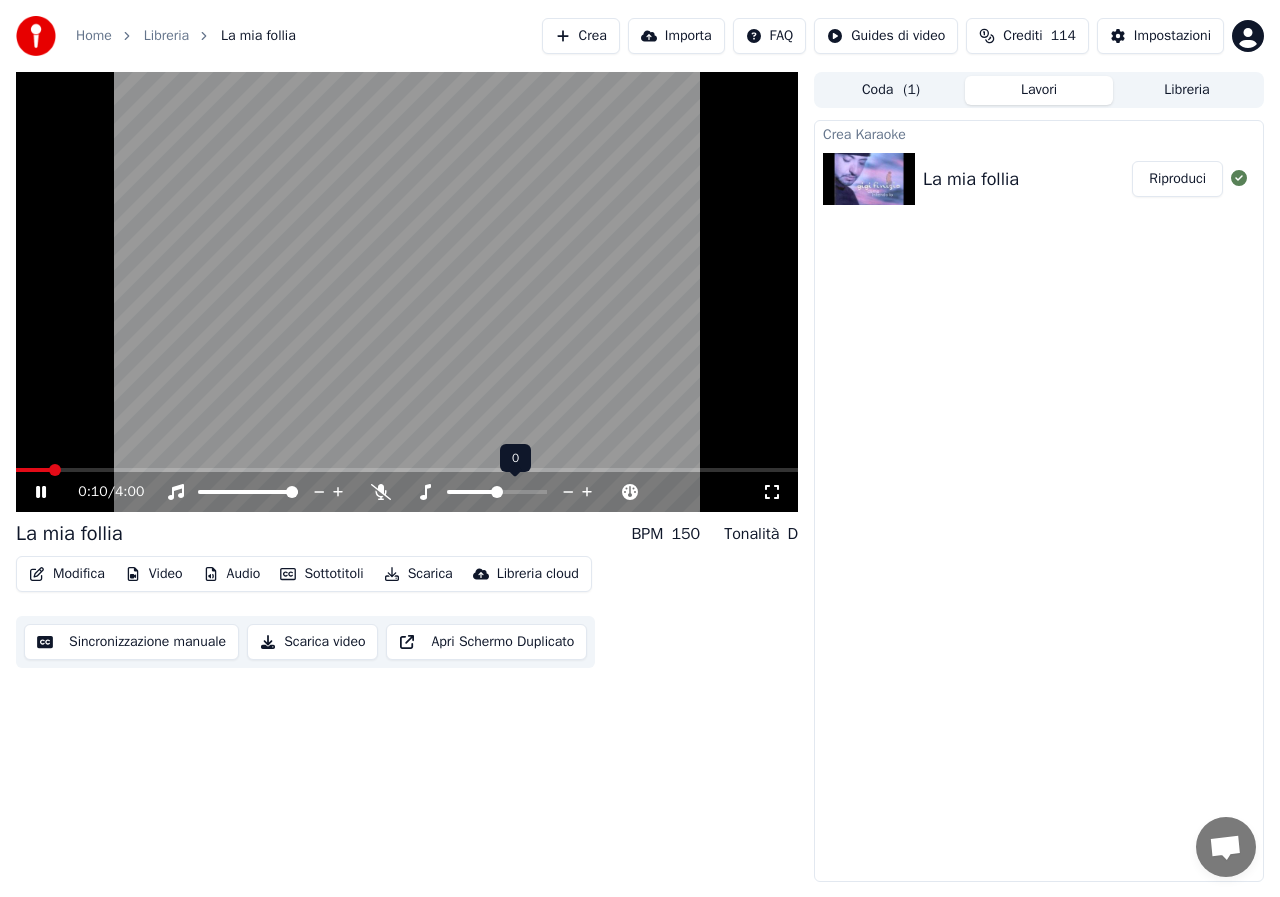 click 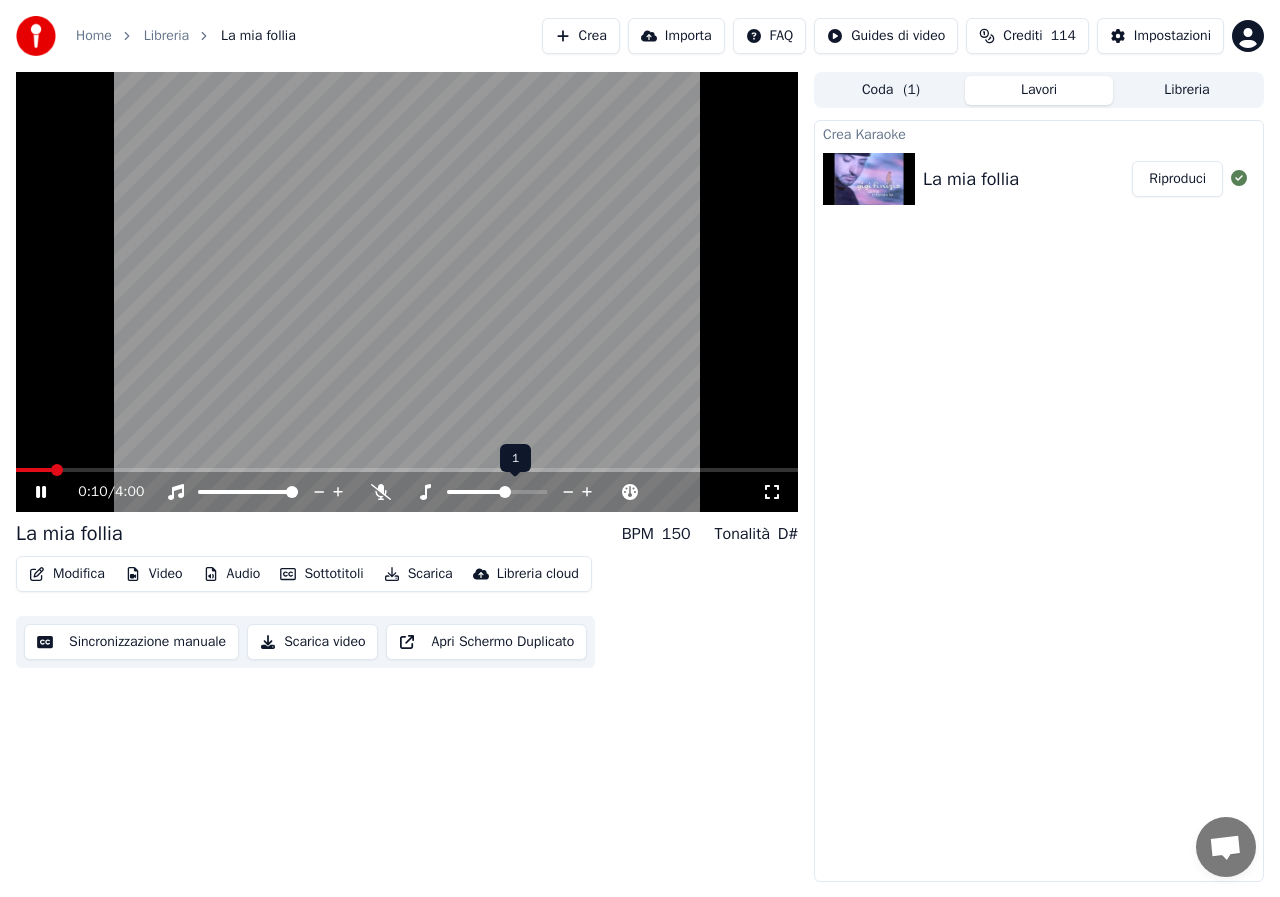 click 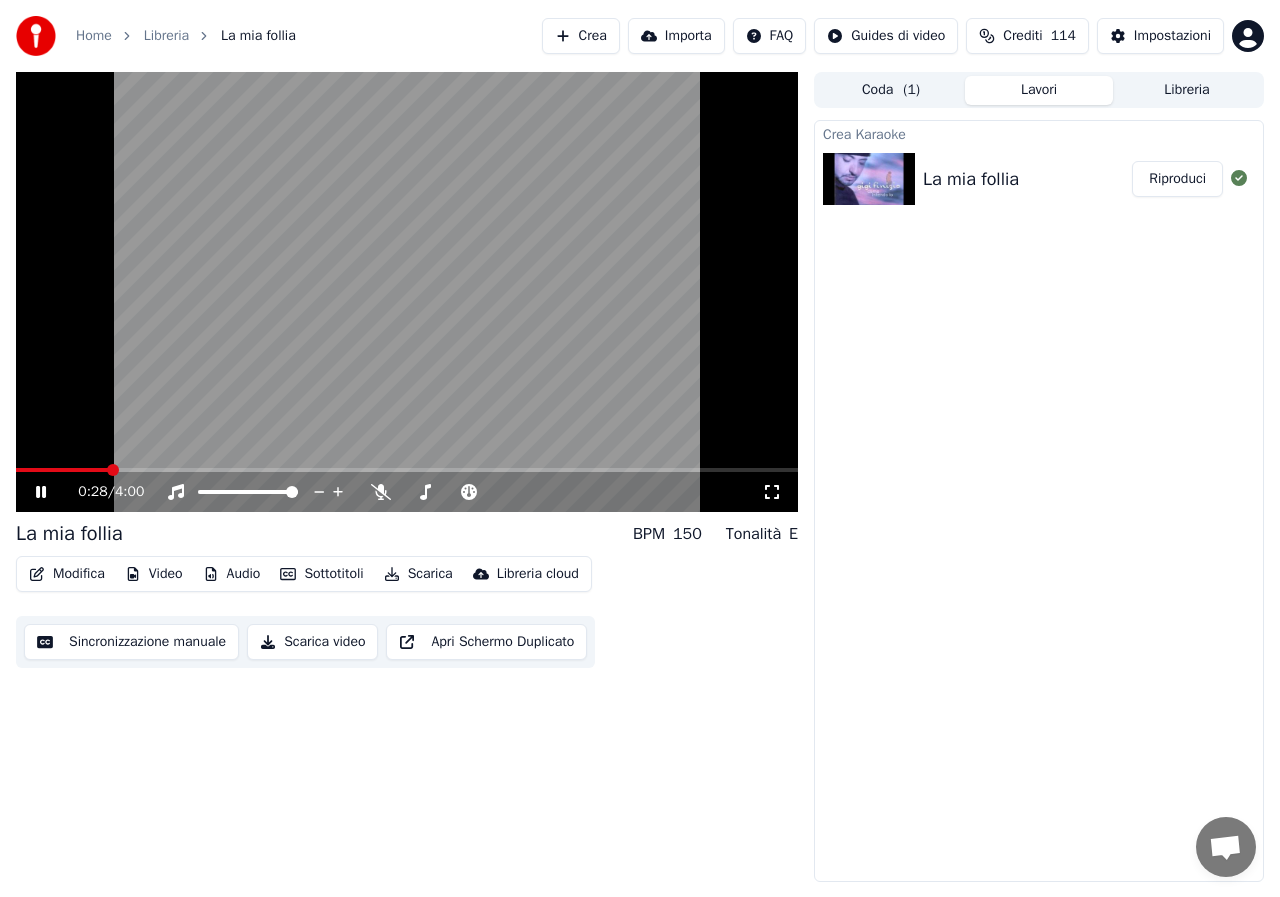 click on "Modifica" at bounding box center (67, 574) 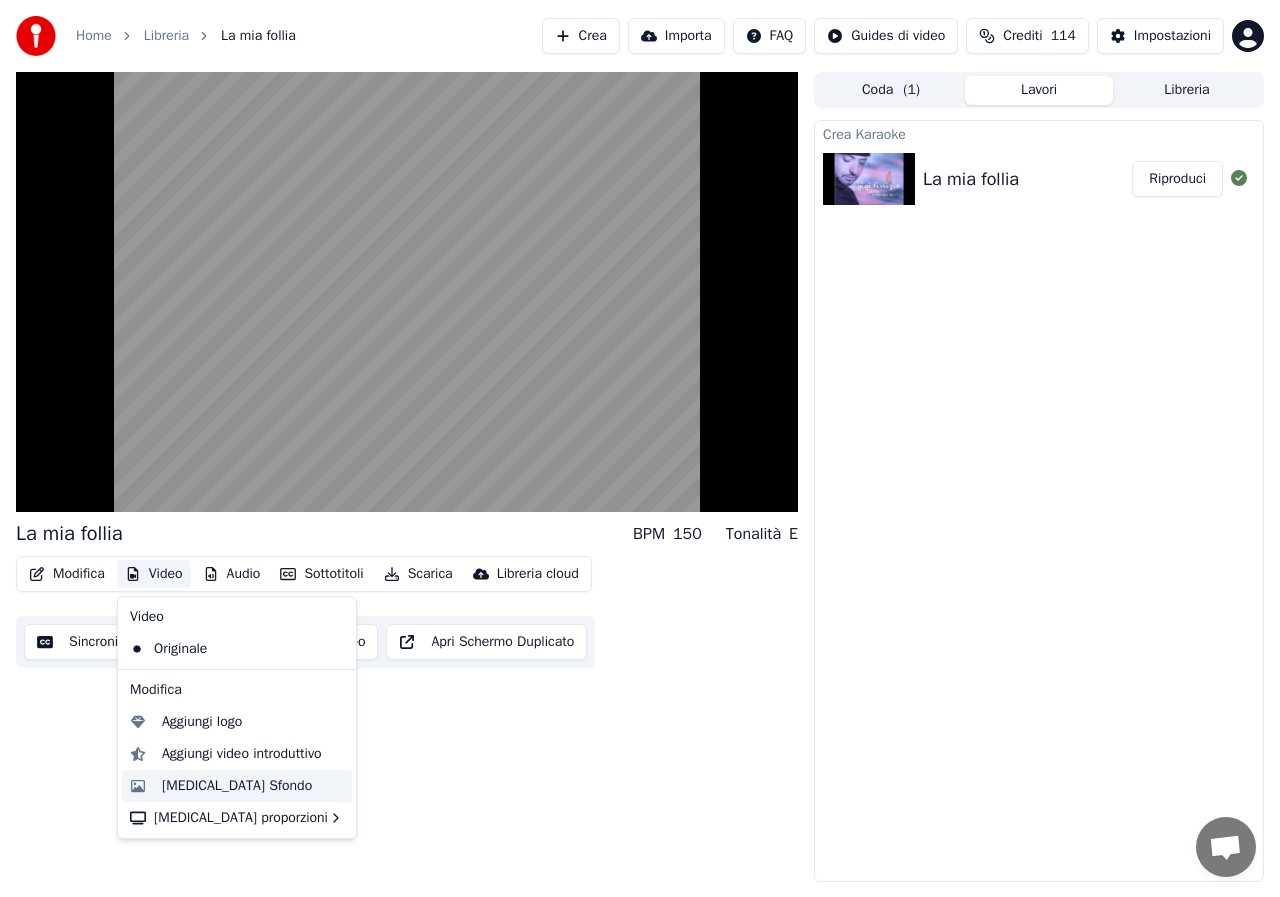 click on "[MEDICAL_DATA] Sfondo" at bounding box center (253, 786) 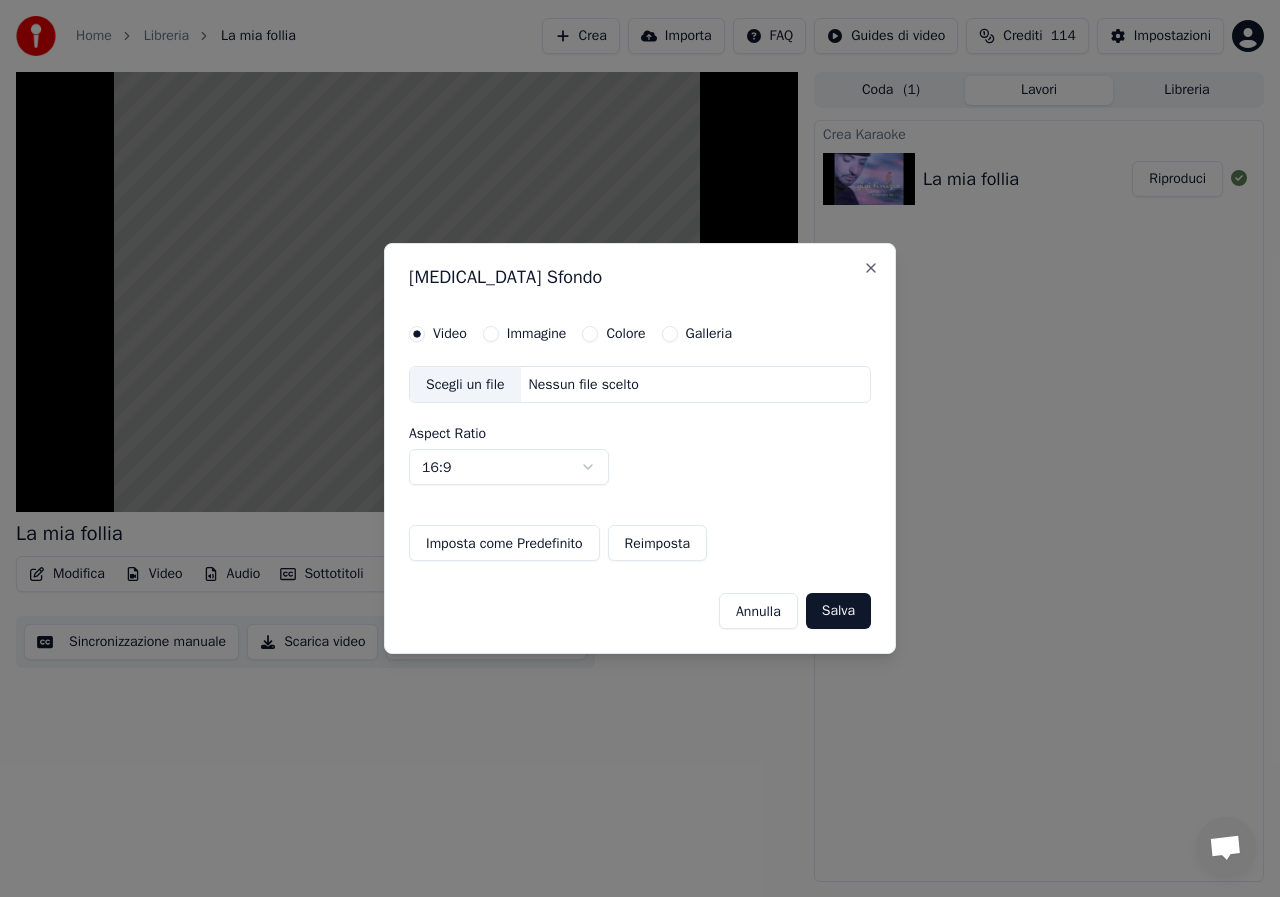 click on "Immagine" at bounding box center [537, 334] 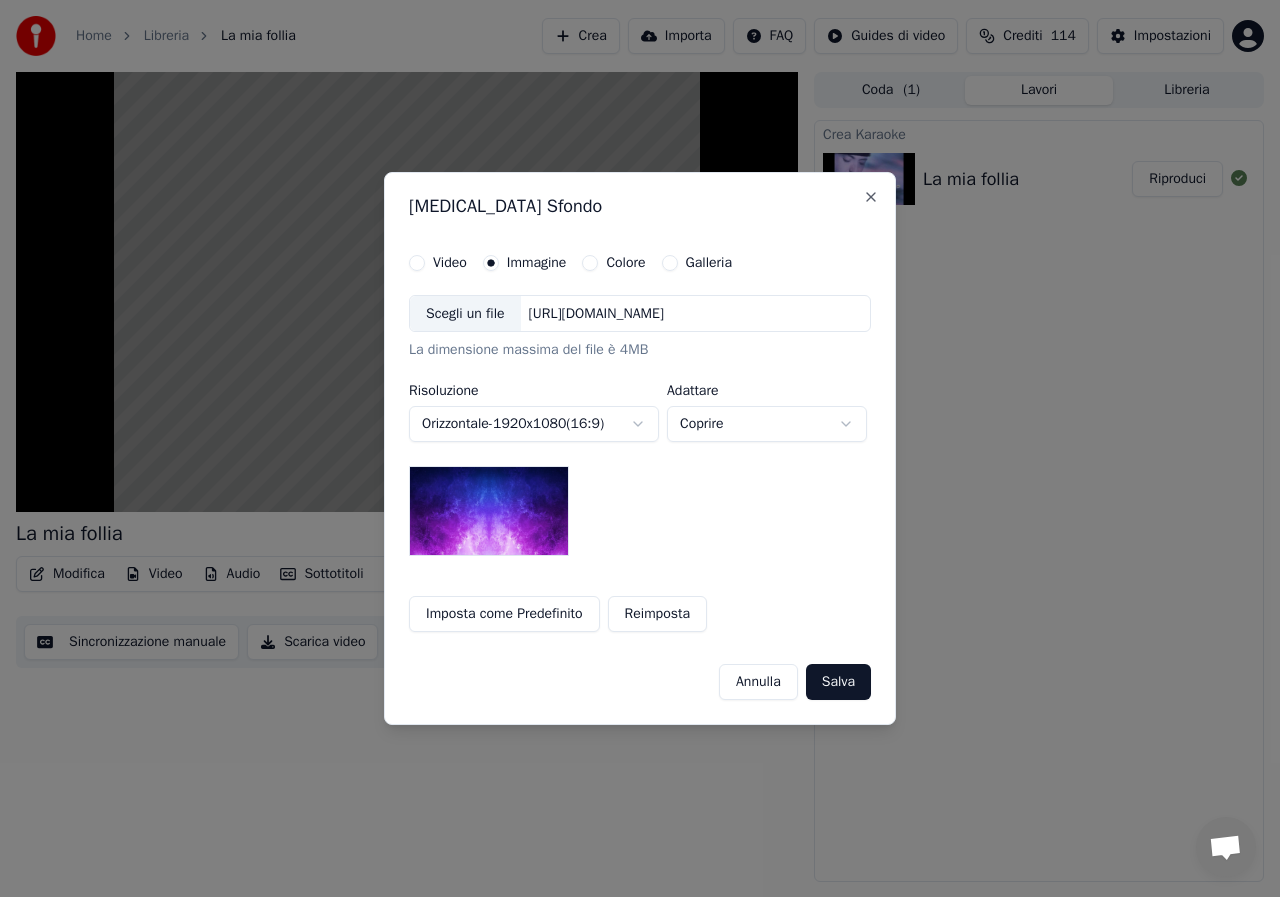 click on "Scegli un file" at bounding box center [465, 314] 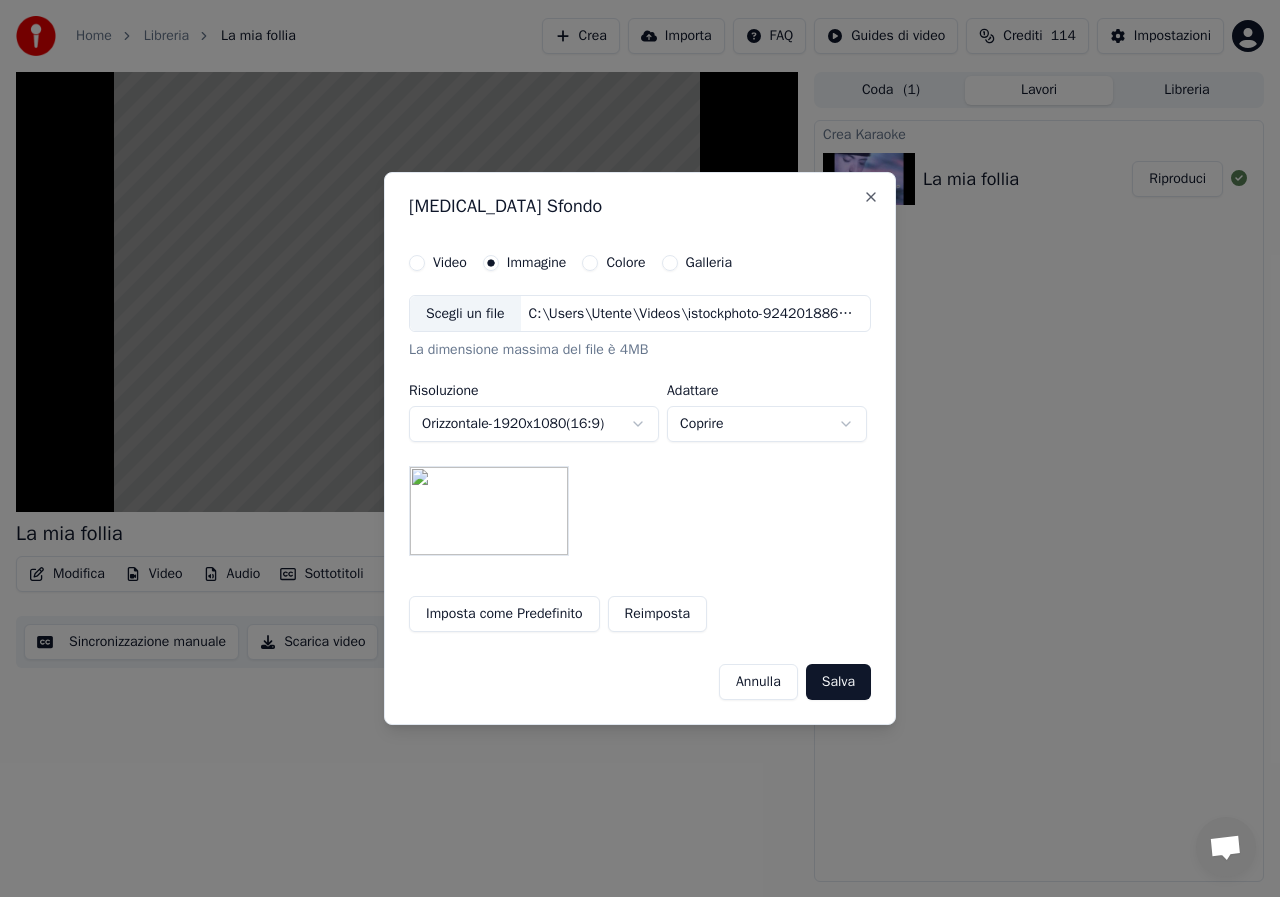 click on "Salva" at bounding box center [838, 682] 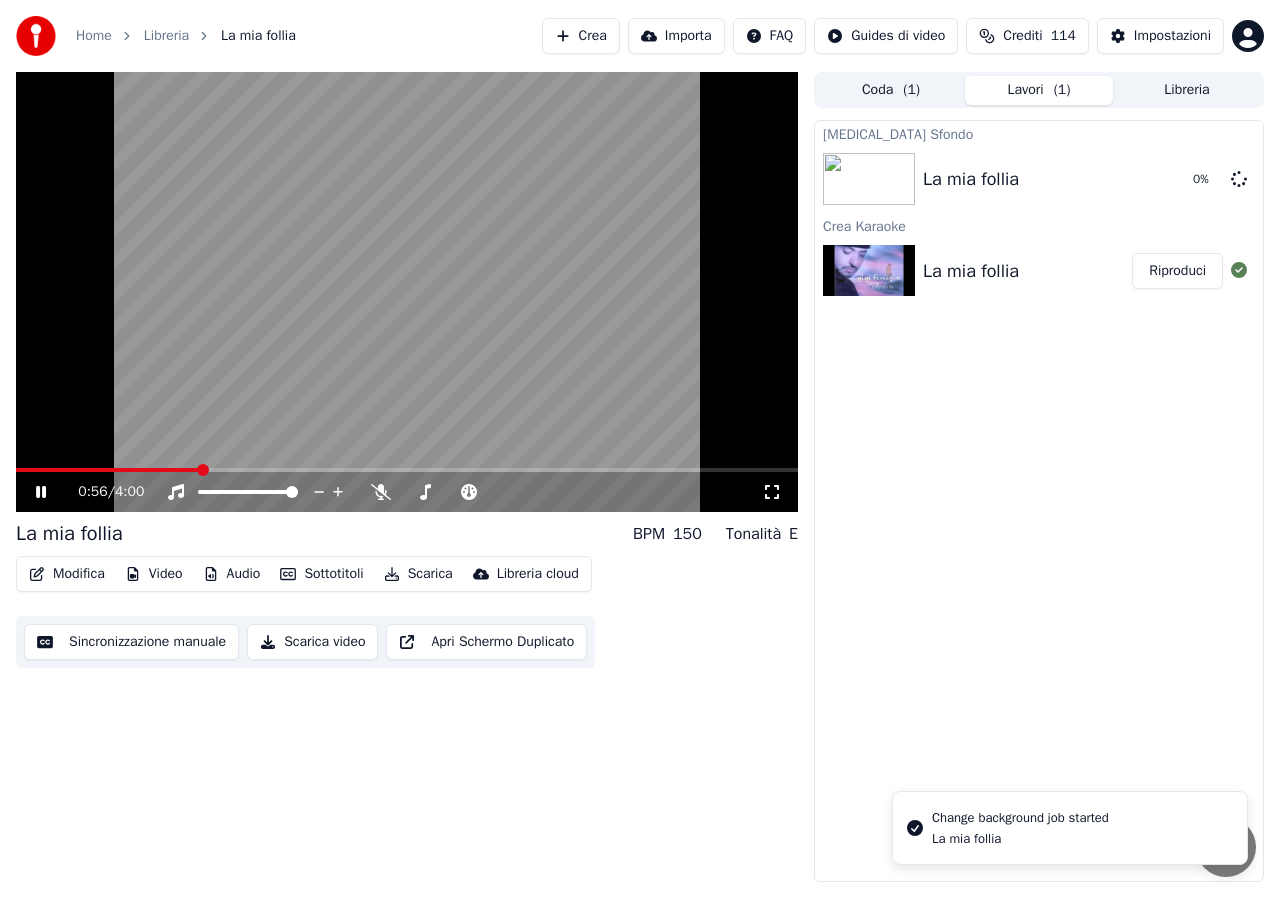 click at bounding box center [108, 470] 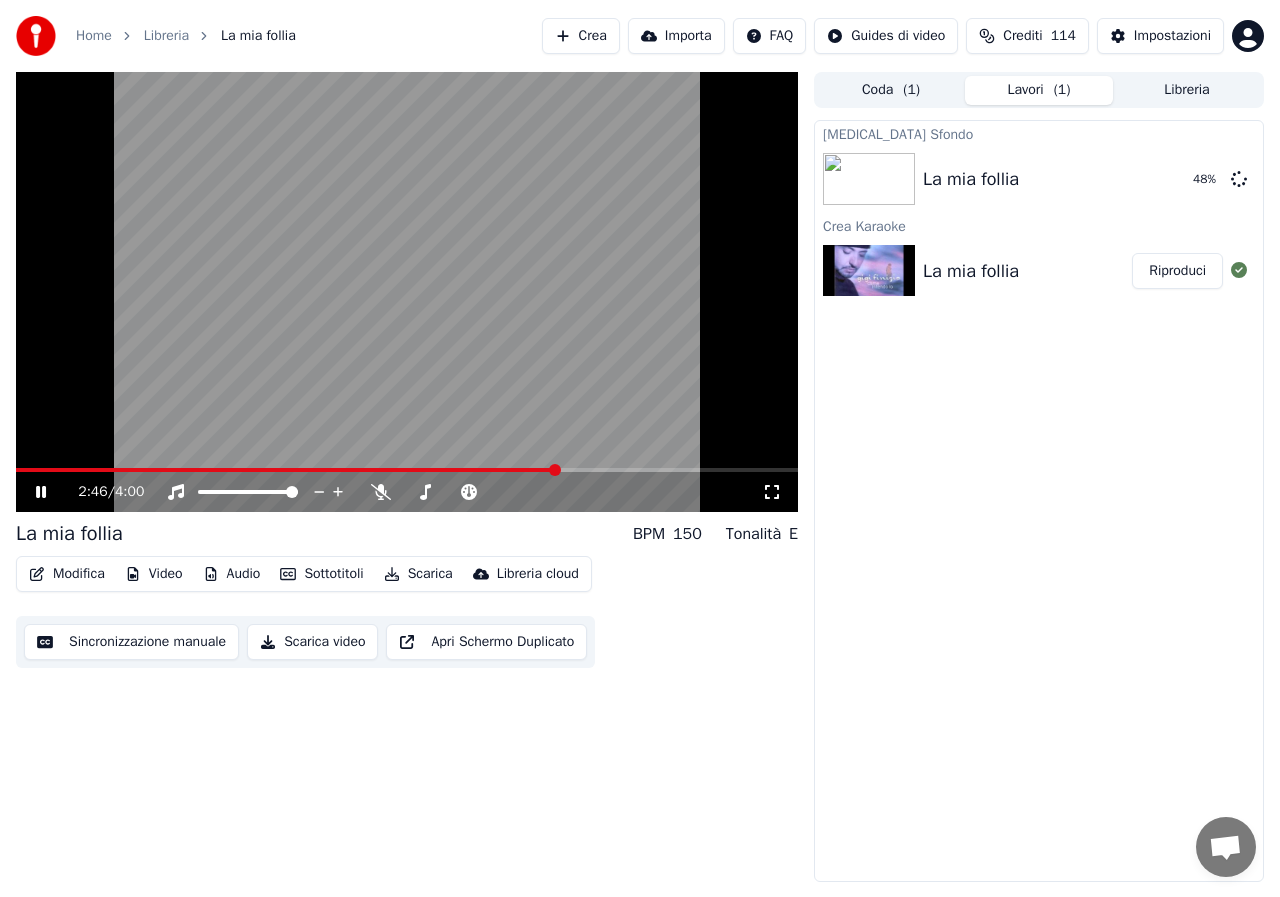click at bounding box center [286, 470] 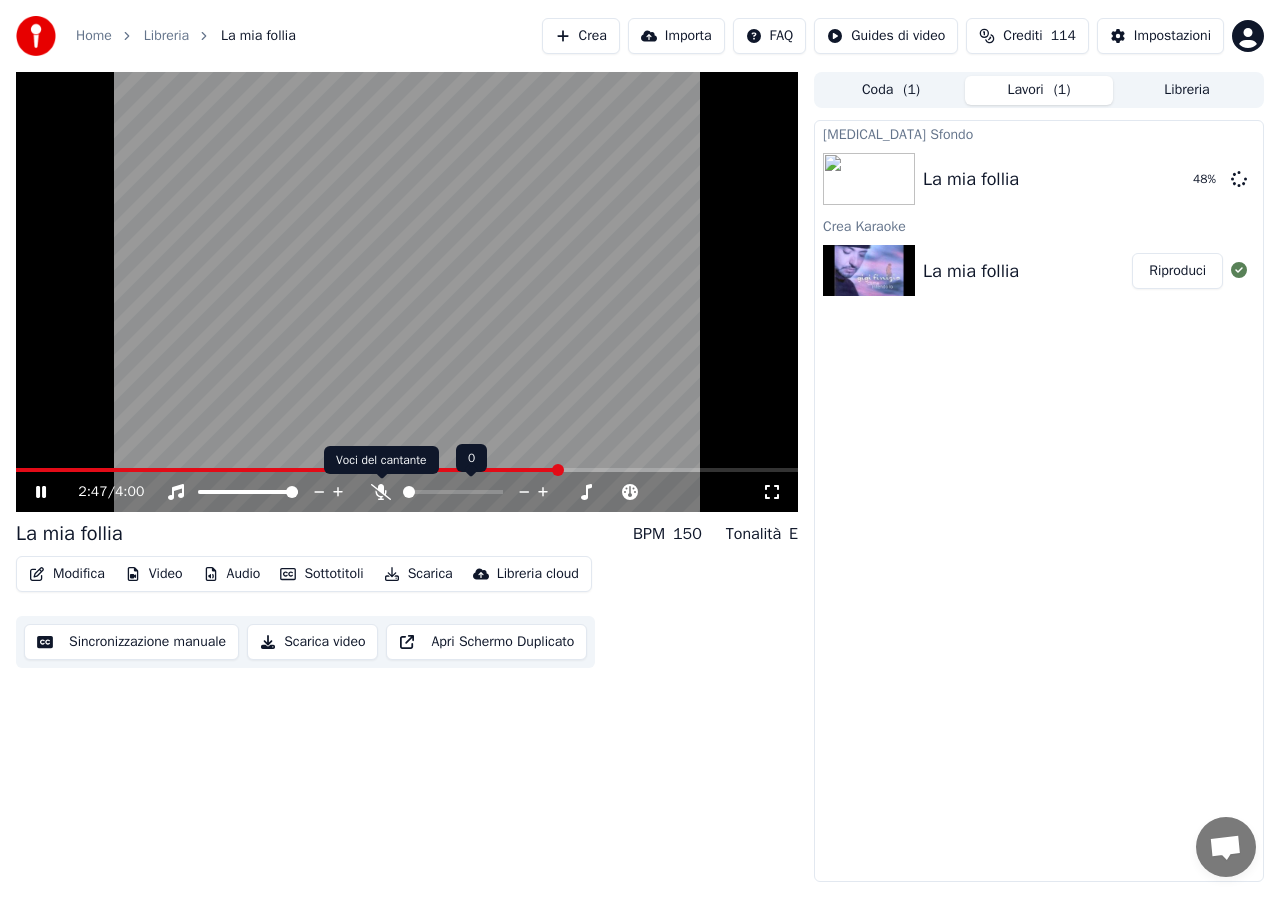 click 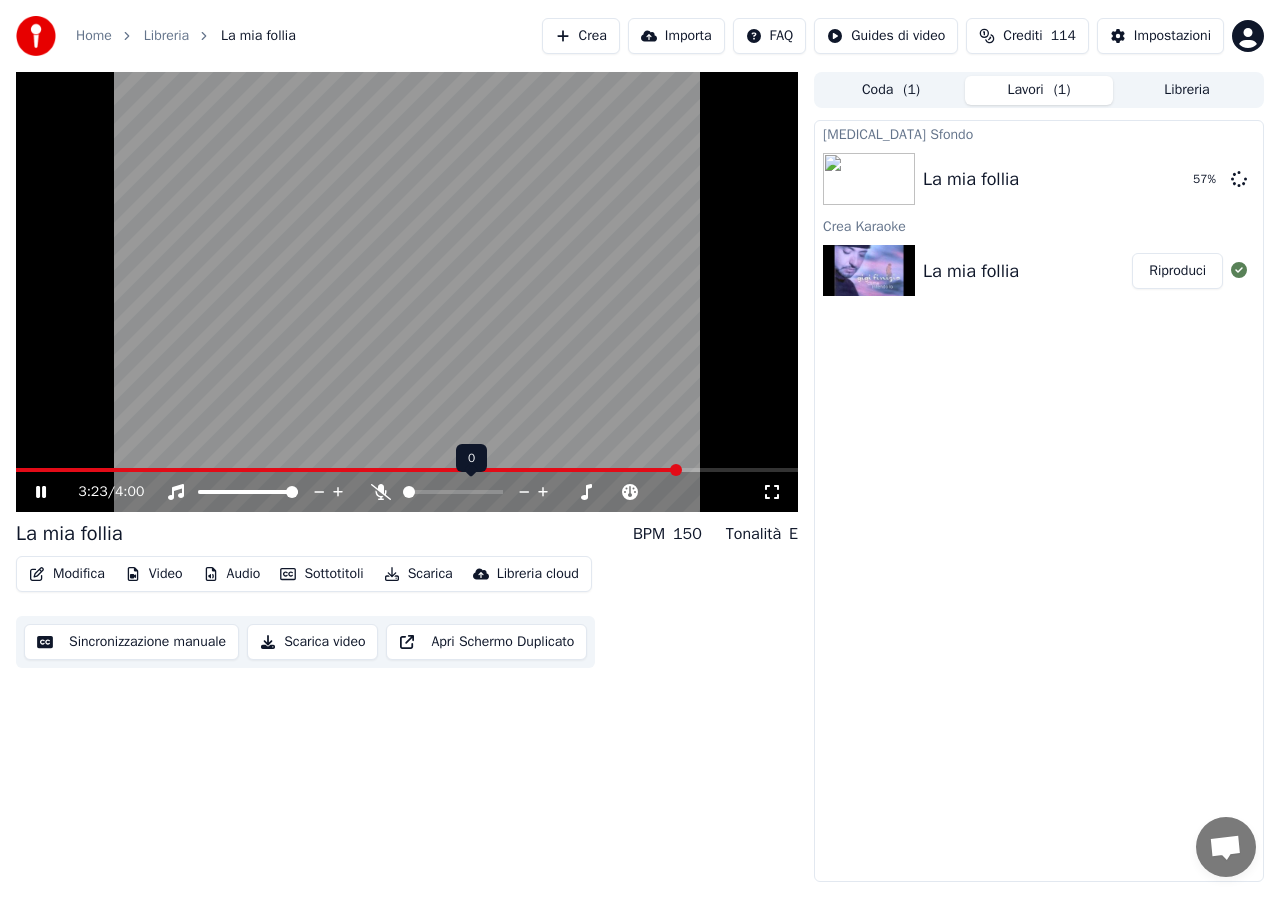 click at bounding box center (409, 492) 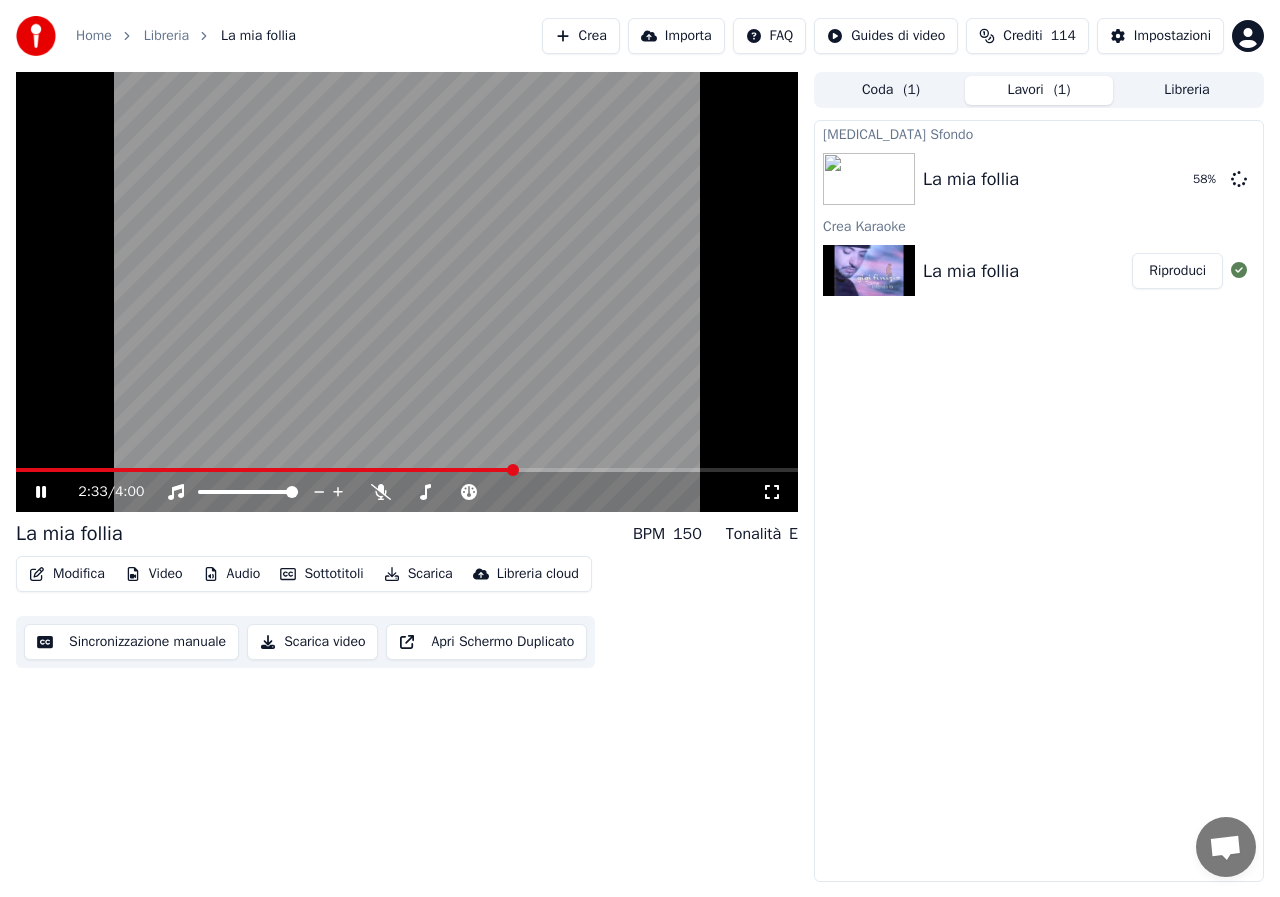 click at bounding box center (265, 470) 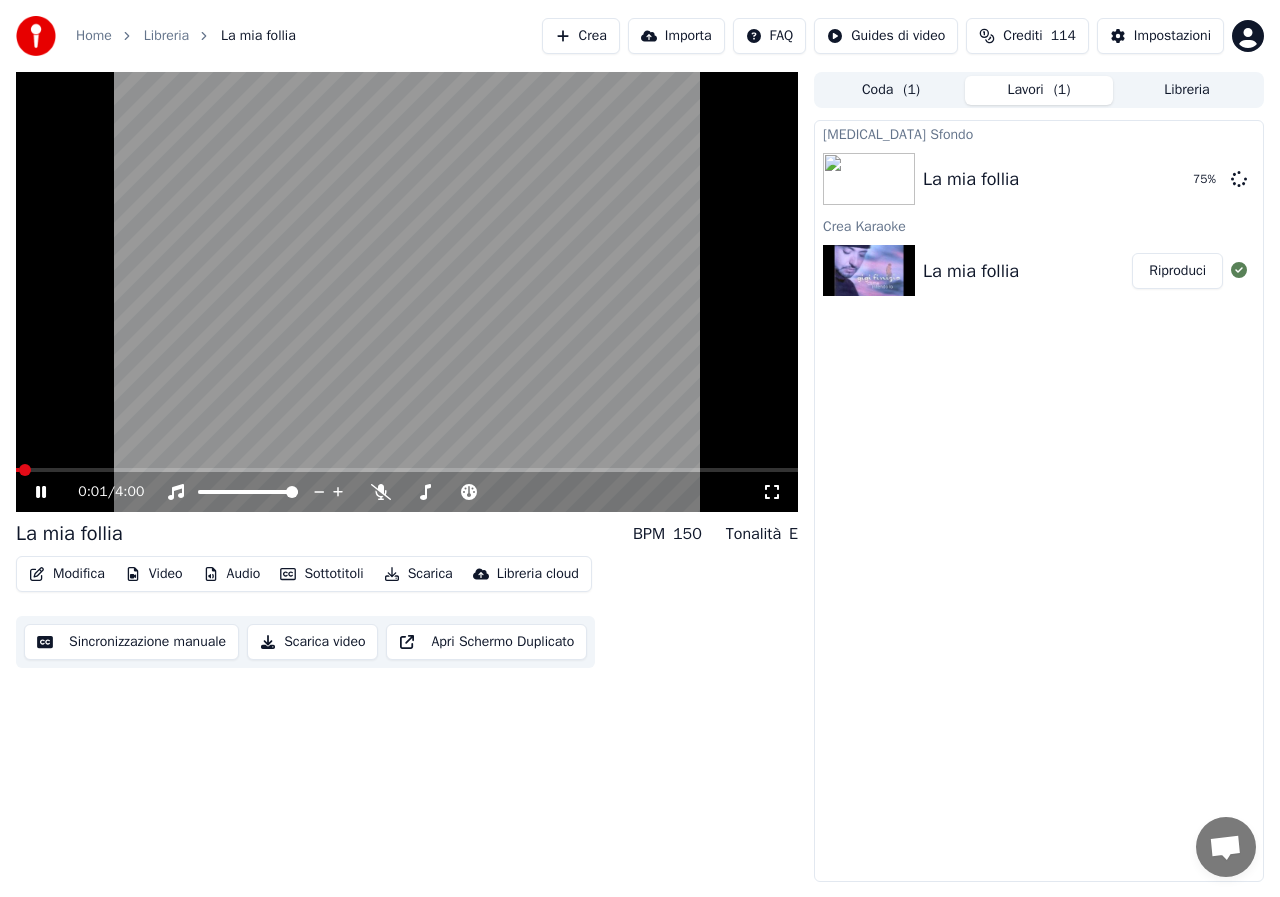 click at bounding box center [17, 470] 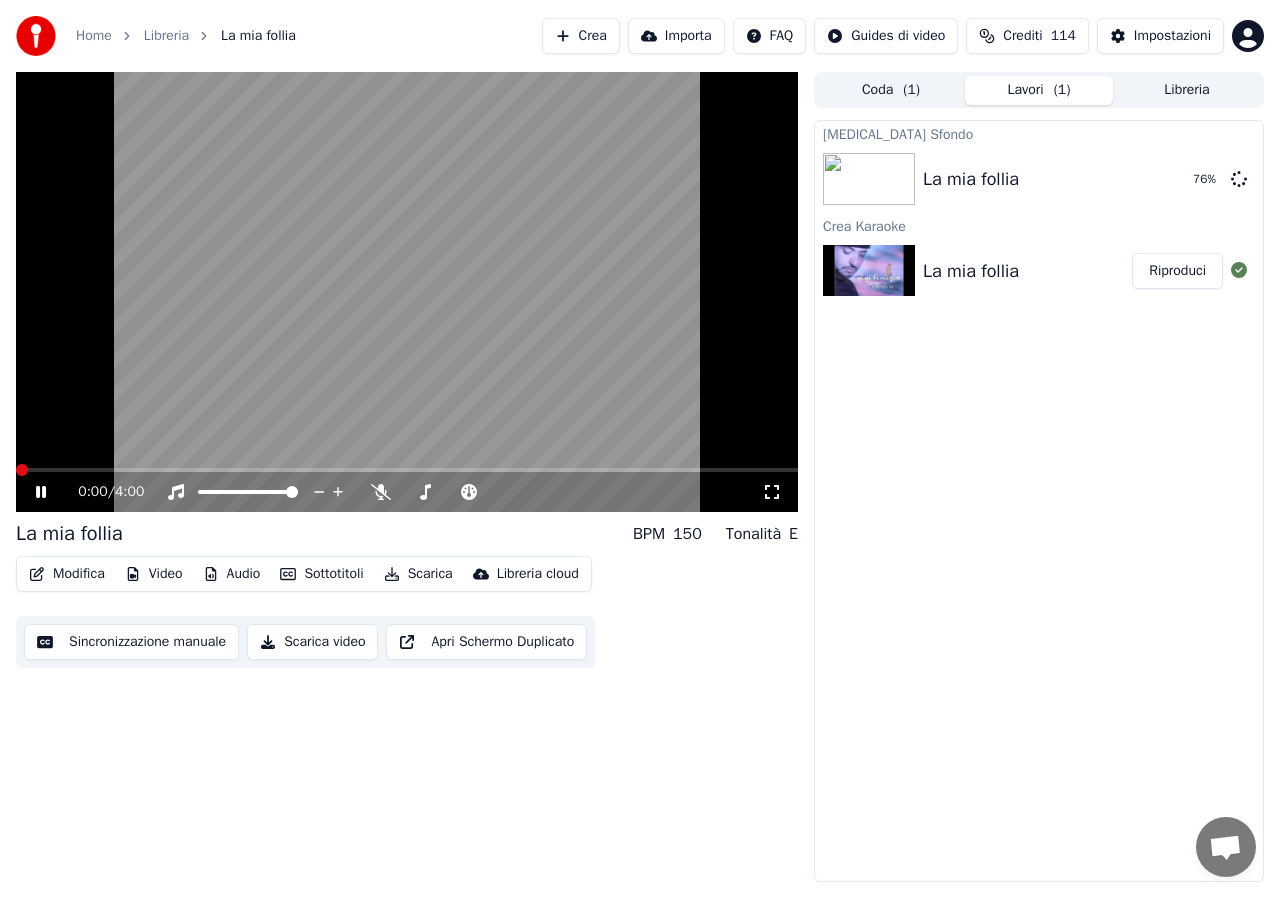 click at bounding box center (22, 470) 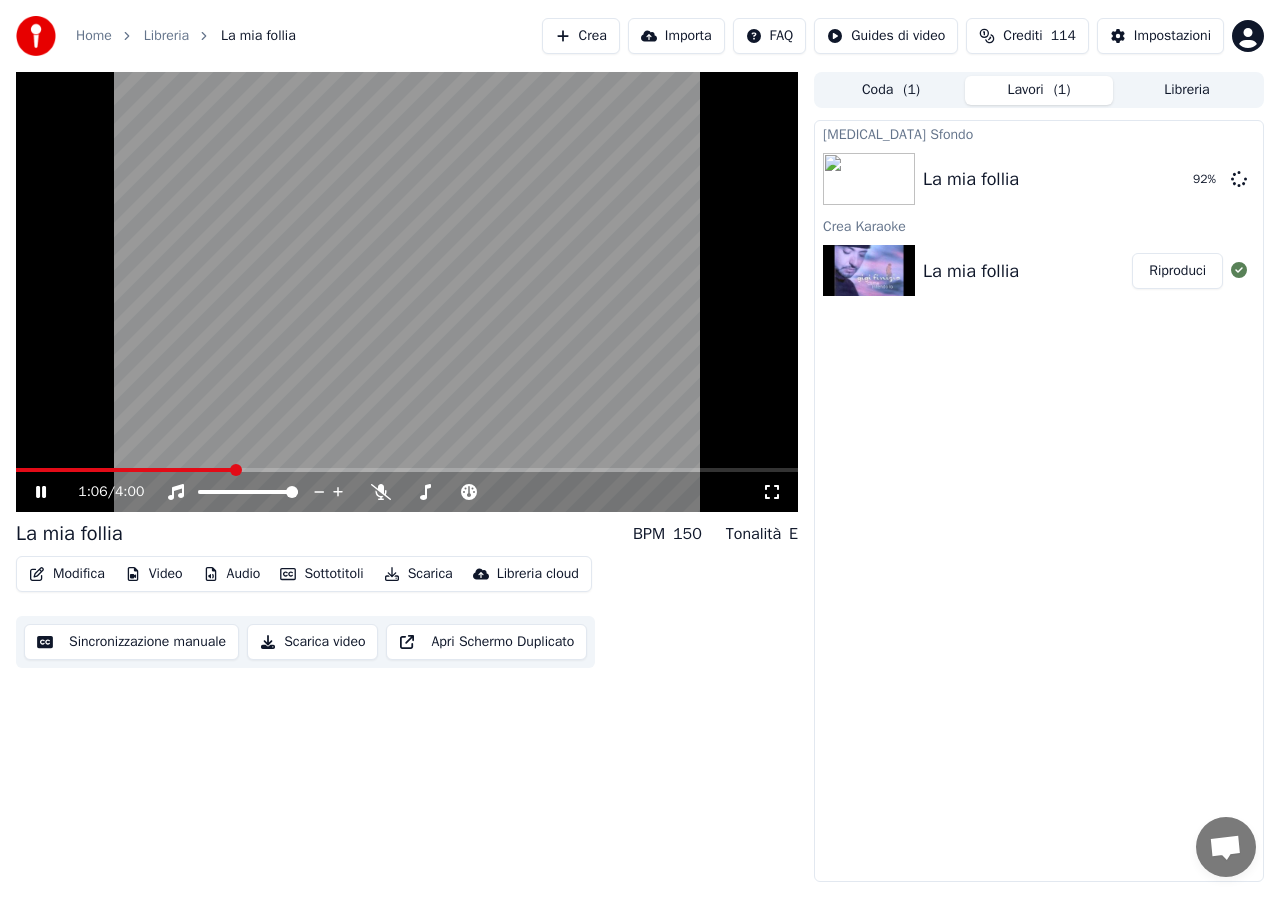 click 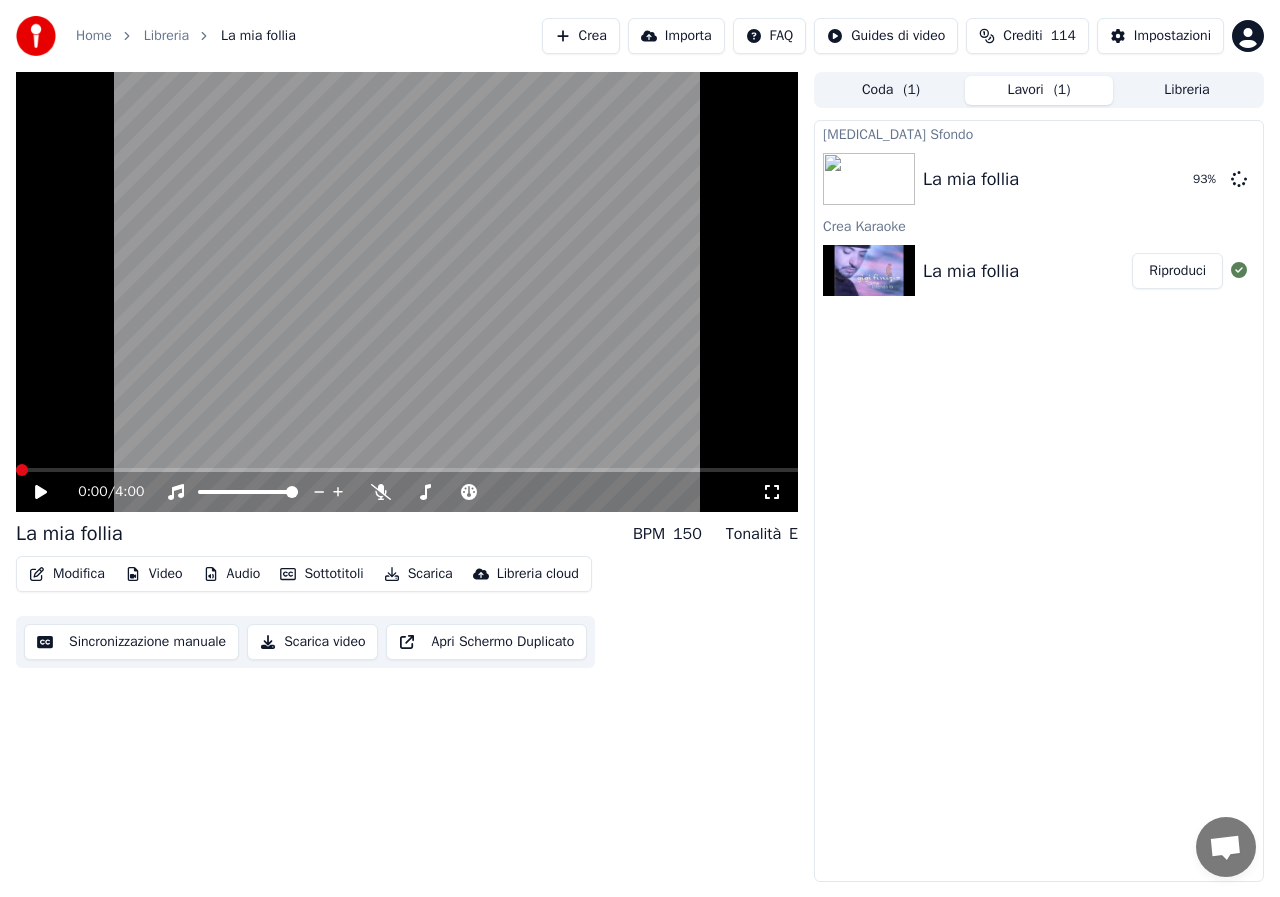 click at bounding box center [16, 470] 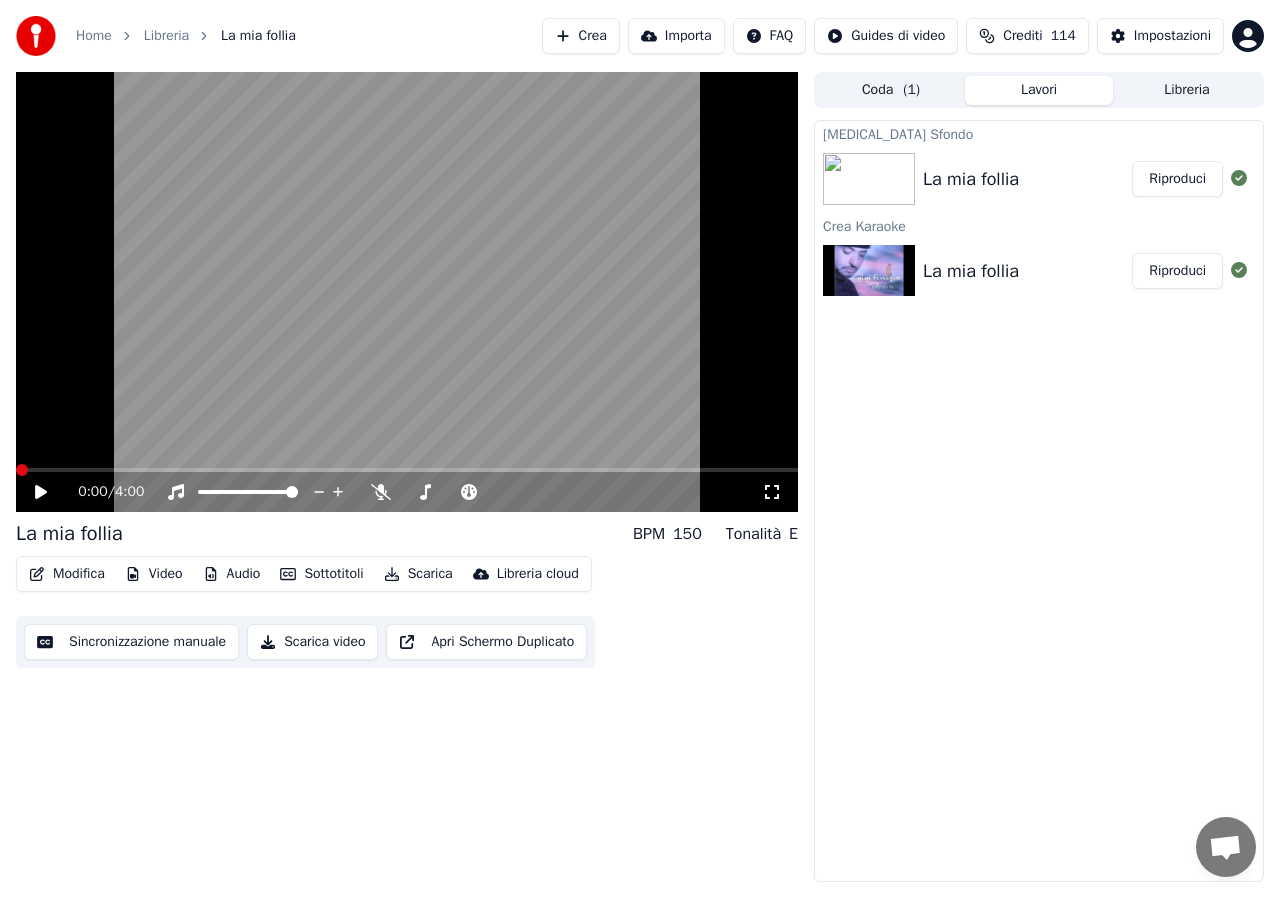 click on "Riproduci" at bounding box center [1177, 179] 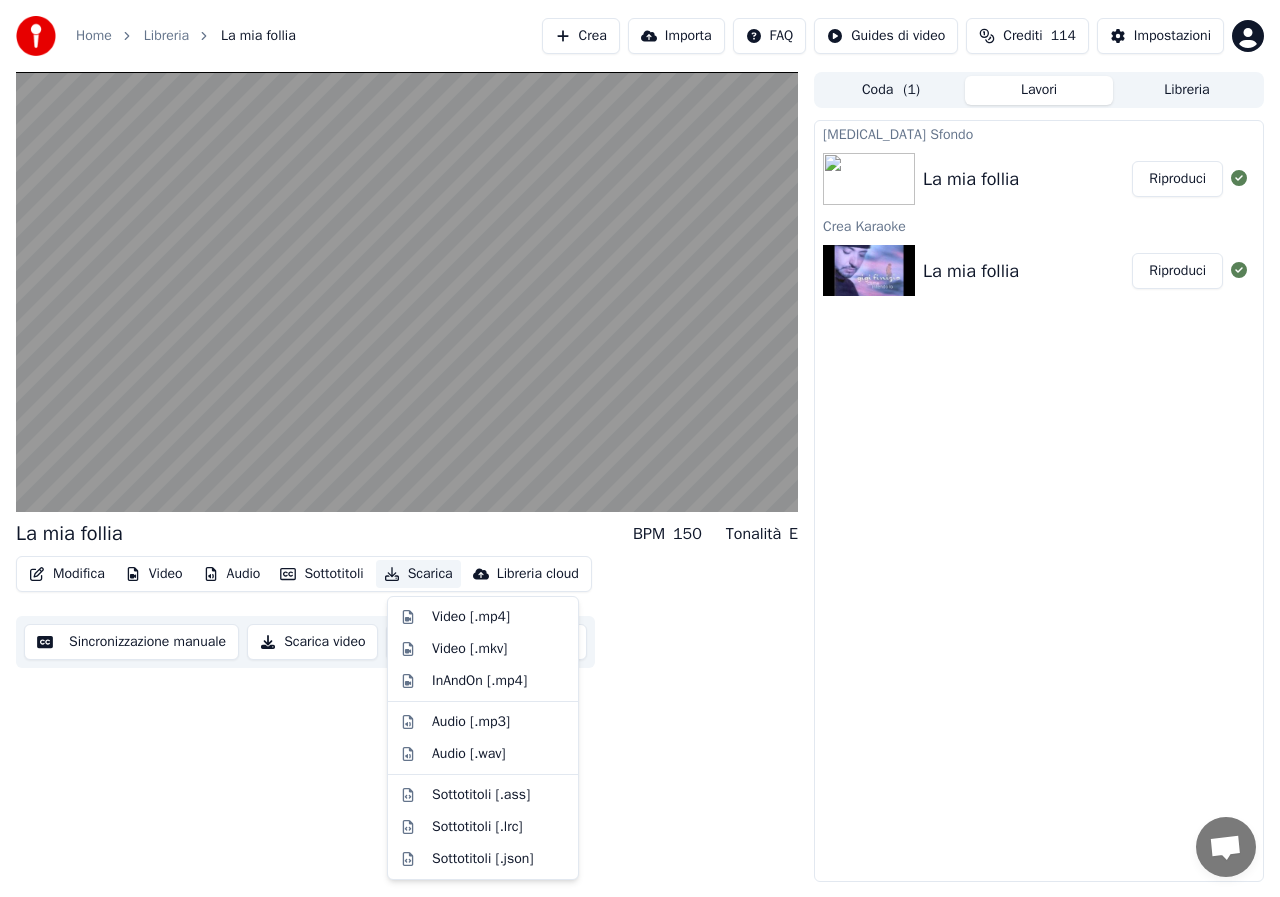 click on "Scarica" at bounding box center (418, 574) 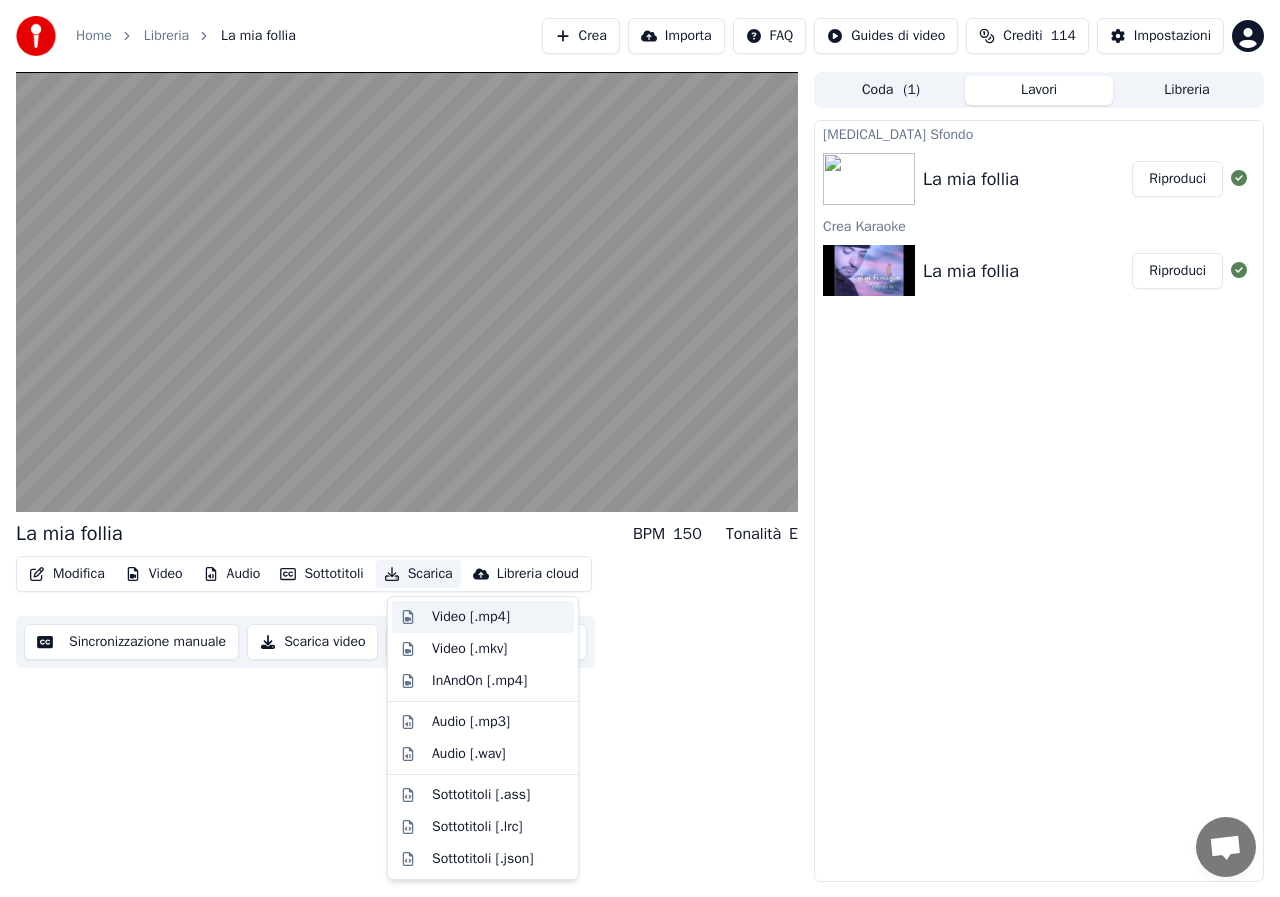 click on "Video [.mp4]" at bounding box center [471, 617] 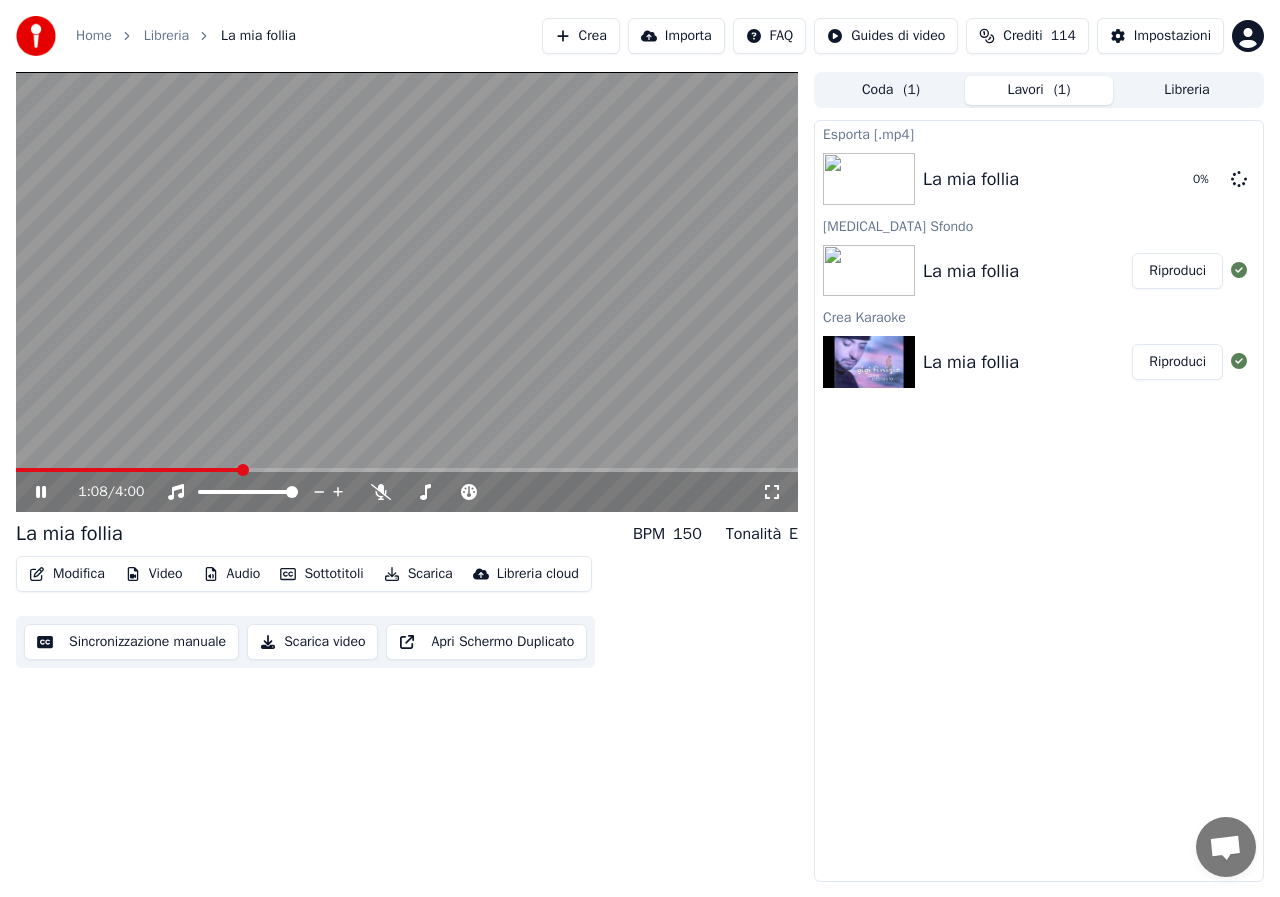 click 